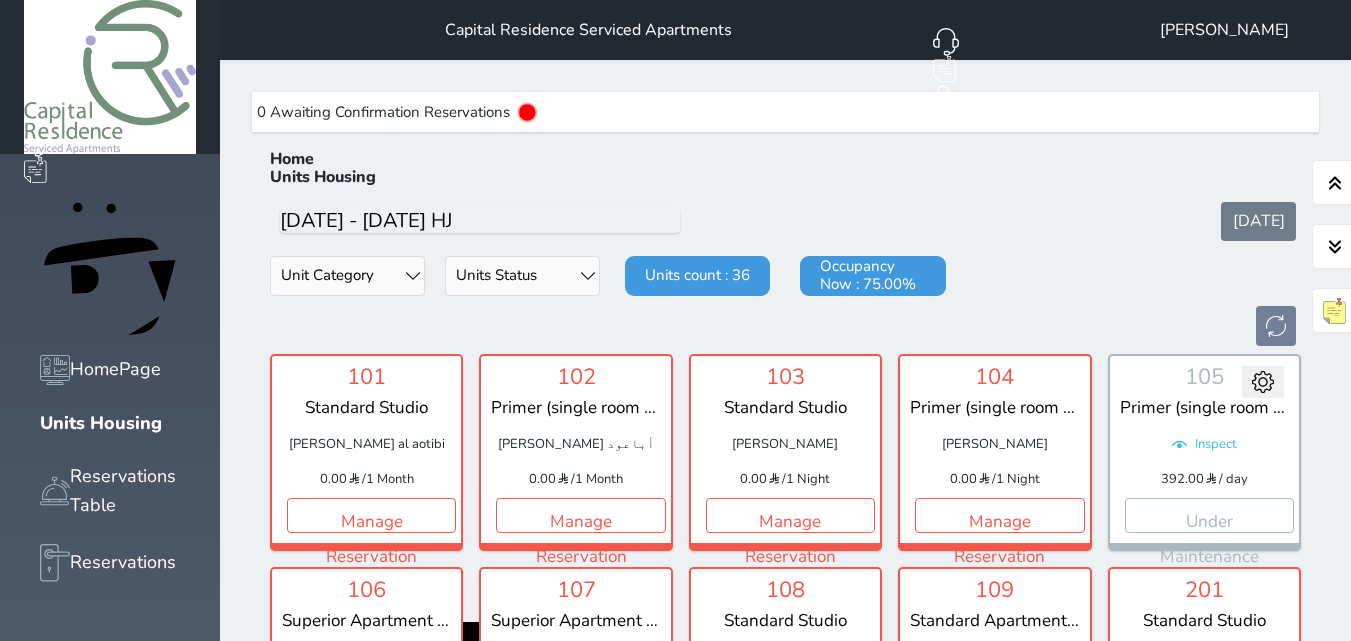 scroll, scrollTop: 0, scrollLeft: 0, axis: both 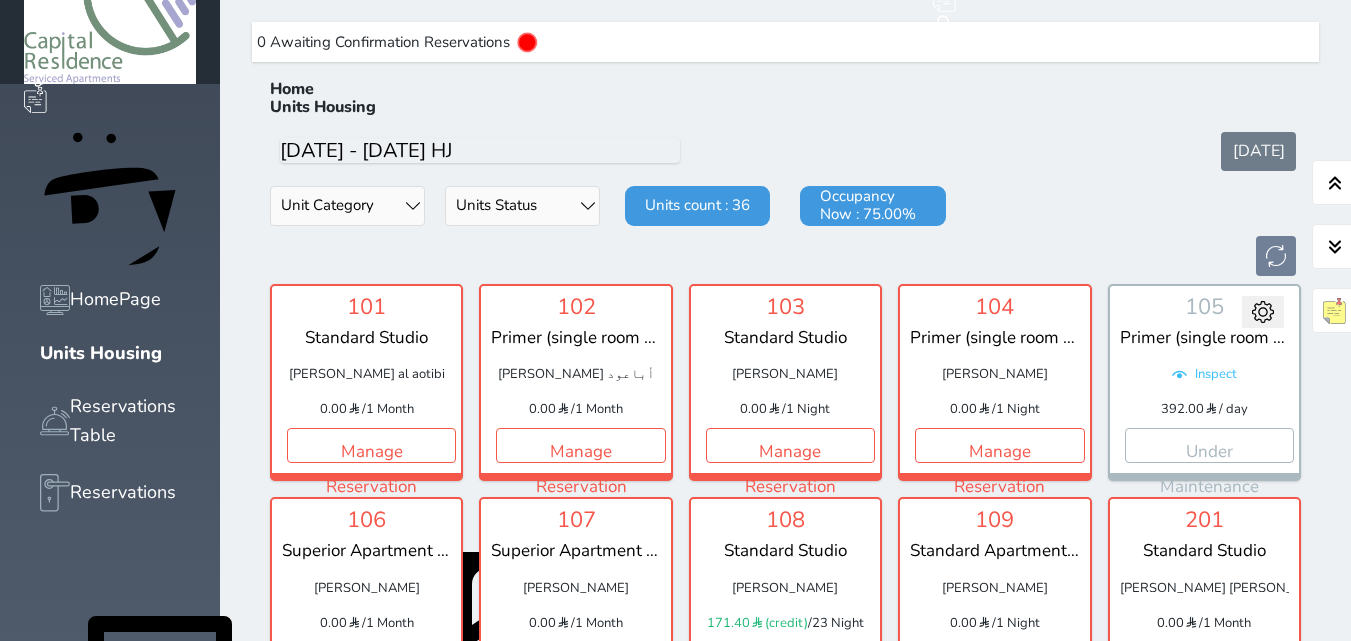 click on "0  Awaiting Confirmation Reservations   Home   Units Housing       [DATE]   Unit Category   Superior 2 single beds Standard Apartment Double Room (2 Bed) (Triple (Furnished apartment with 3 rooms Superior Apartment (3 Bed) Primer (single room and hall) Standard Studio   Units Status Available Under Cleaning Under Maintenance CheckedIn not checked in   Units count : 36   Occupancy Now : 75.00%                             101   Standard Studio
monif abdullah al aotibi
0.00
/
1 Month
Manage Reservation               Change maintenance status                   Expected date time       Save                   102   Primer (single room and hall)
[PERSON_NAME]
0.00
/
1 Month
Manage Reservation               Change maintenance status                   Expected date time" at bounding box center (785, 1219) 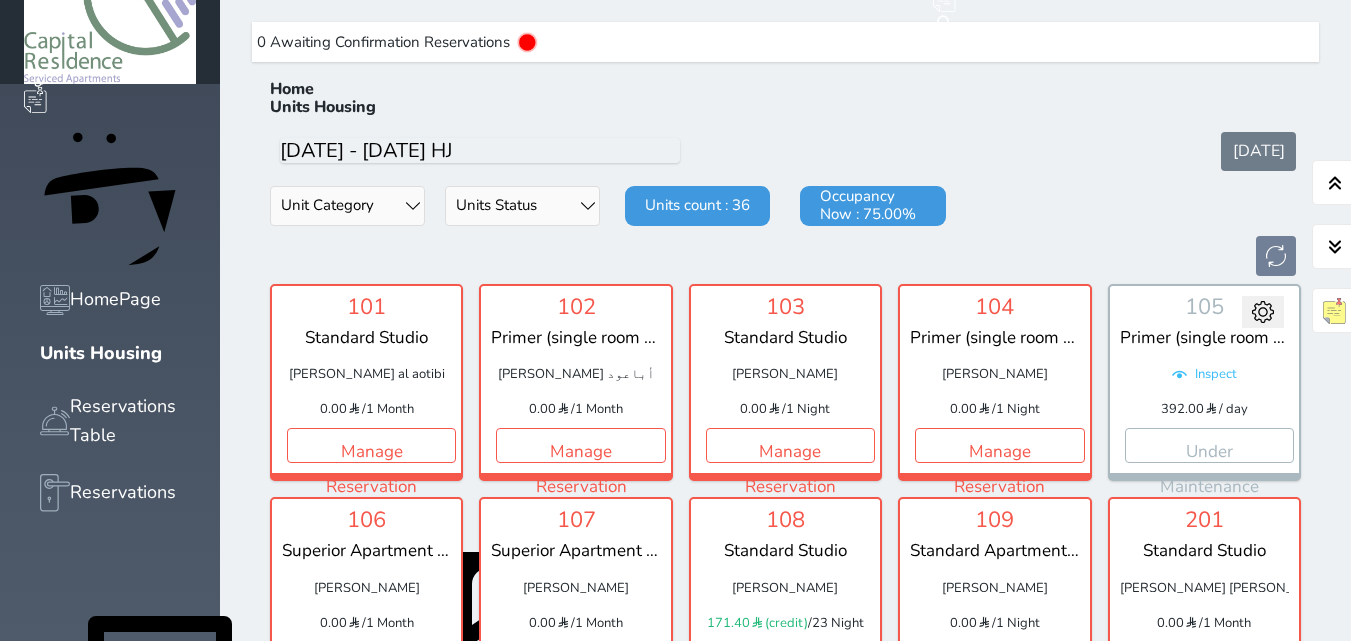 click on "0  Awaiting Confirmation Reservations   Home   Units Housing       [DATE]   Unit Category   Superior 2 single beds Standard Apartment Double Room (2 Bed) (Triple (Furnished apartment with 3 rooms Superior Apartment (3 Bed) Primer (single room and hall) Standard Studio   Units Status Available Under Cleaning Under Maintenance CheckedIn not checked in   Units count : 36   Occupancy Now : 75.00%                             101   Standard Studio
monif abdullah al aotibi
0.00
/
1 Month
Manage Reservation               Change maintenance status                   Expected date time       Save                   102   Primer (single room and hall)
[PERSON_NAME]
0.00
/
1 Month
Manage Reservation               Change maintenance status                   Expected date time" at bounding box center [785, 1219] 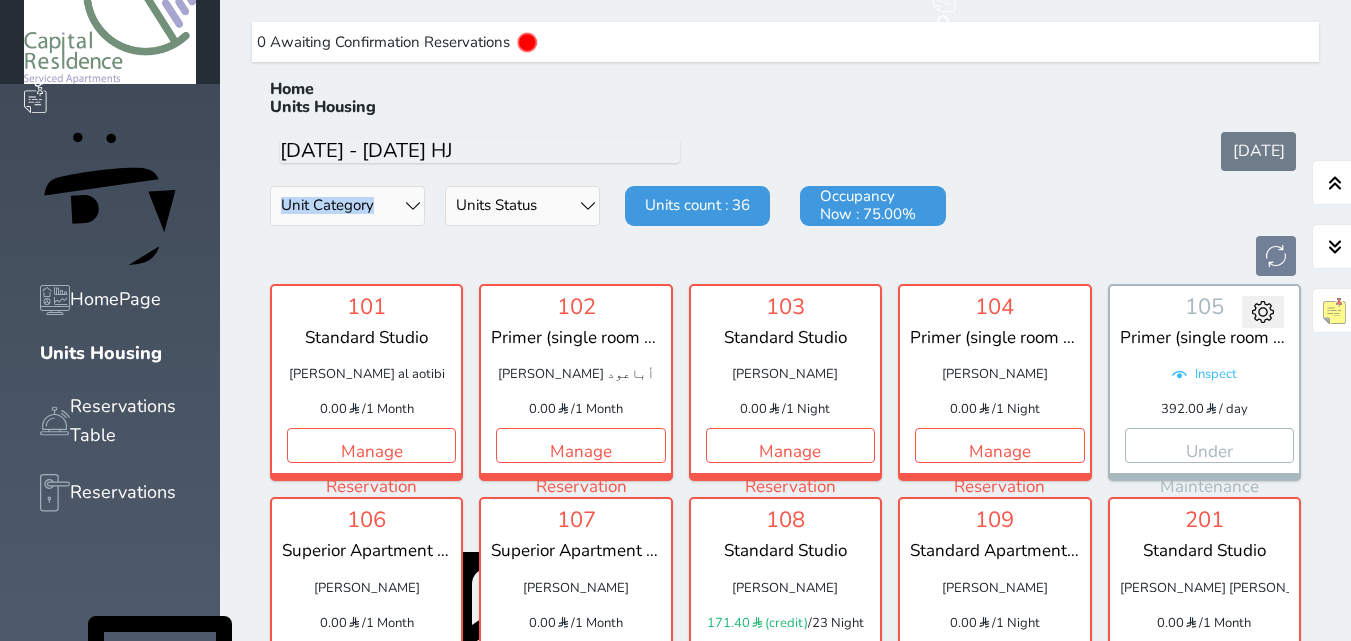 drag, startPoint x: 1350, startPoint y: 104, endPoint x: 1365, endPoint y: 97, distance: 16.552946 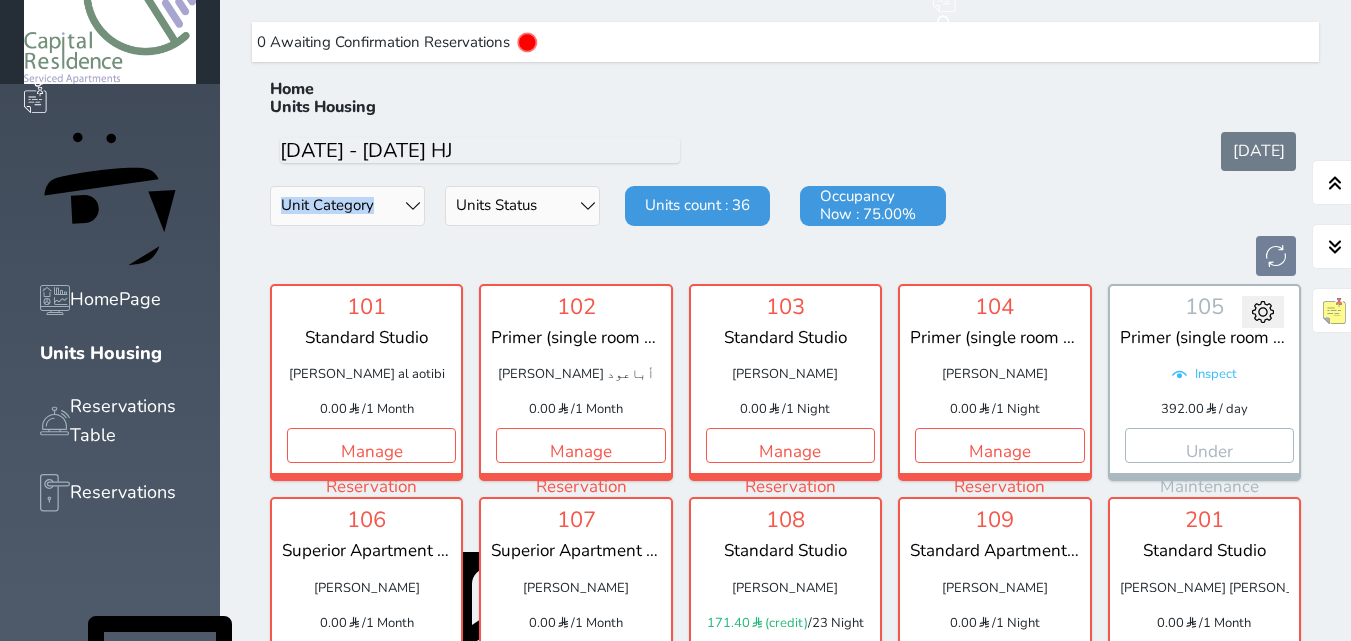 click on "Your browser does not support the audio element.
New Group Booking   New Booking             HomePage     Units Housing     Reservations Table     Reservations     POS       Customers     CustomerReviews     Units     Services         Support
Capital Residence Serviced Apartments
New Group Booking   New Booking   Not Integrated with Zatca Phase II   Integrated with SHMS   Integrated with SCTH             Notification   Room   Guest   The Source
[PERSON_NAME]
0  Awaiting Confirmation Reservations   Home   Units Housing       [DATE]   Unit Category   Superior 2 single beds Standard Apartment Double Room (2 Bed) (Triple (Furnished apartment with 3 rooms Superior Apartment (3 Bed) Primer (single room and hall) Standard Studio   Units Status Available Under Cleaning Under Maintenance CheckedIn not checked in   Units count : 36   Occupancy Now : 75.00%                             101   Standard Studio
0.00      /" at bounding box center (675, 250) 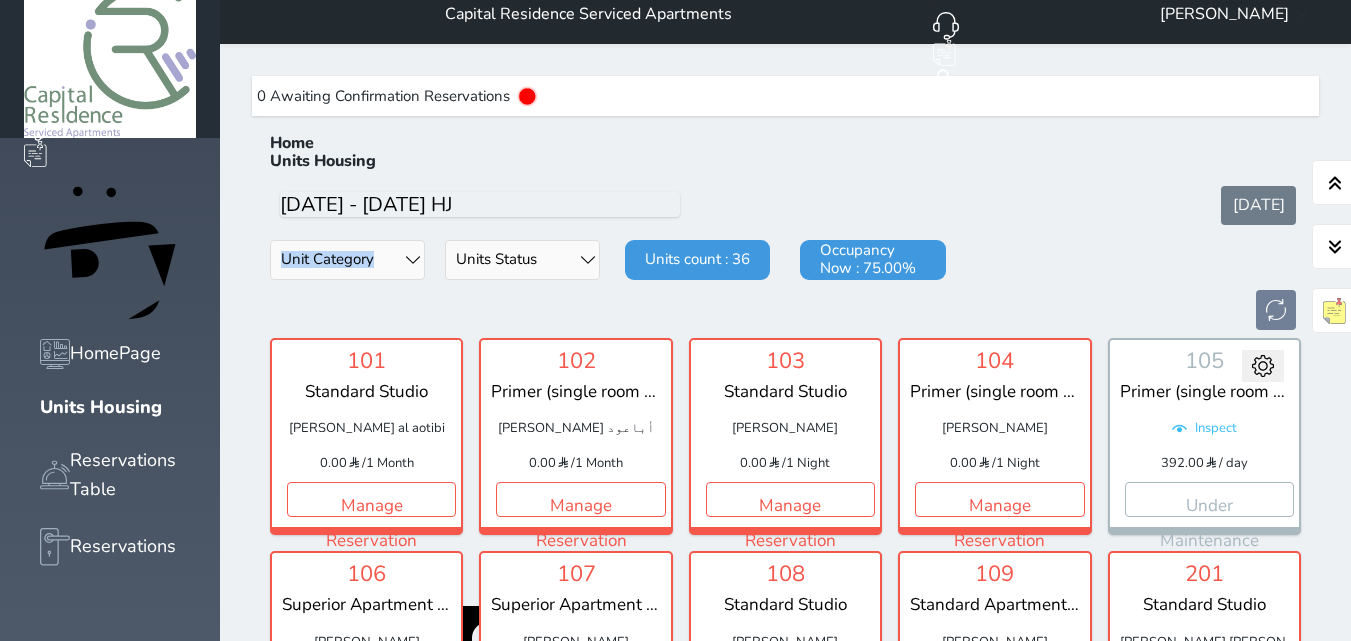scroll, scrollTop: 6, scrollLeft: 0, axis: vertical 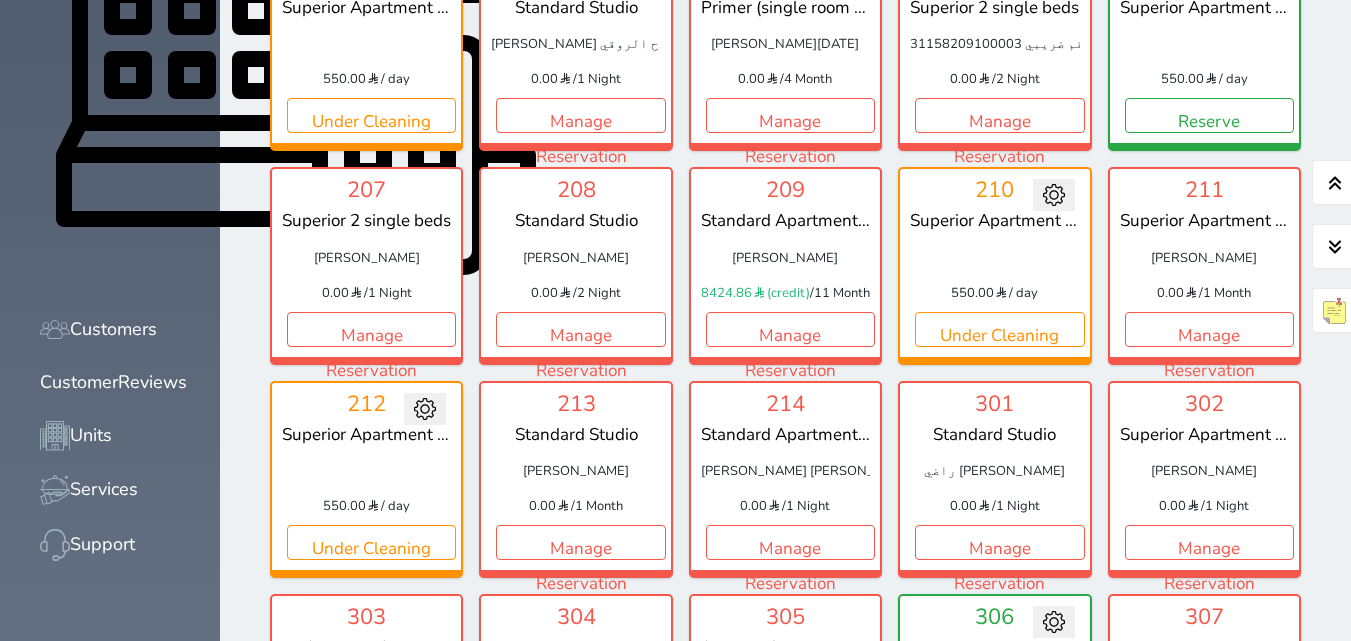 click 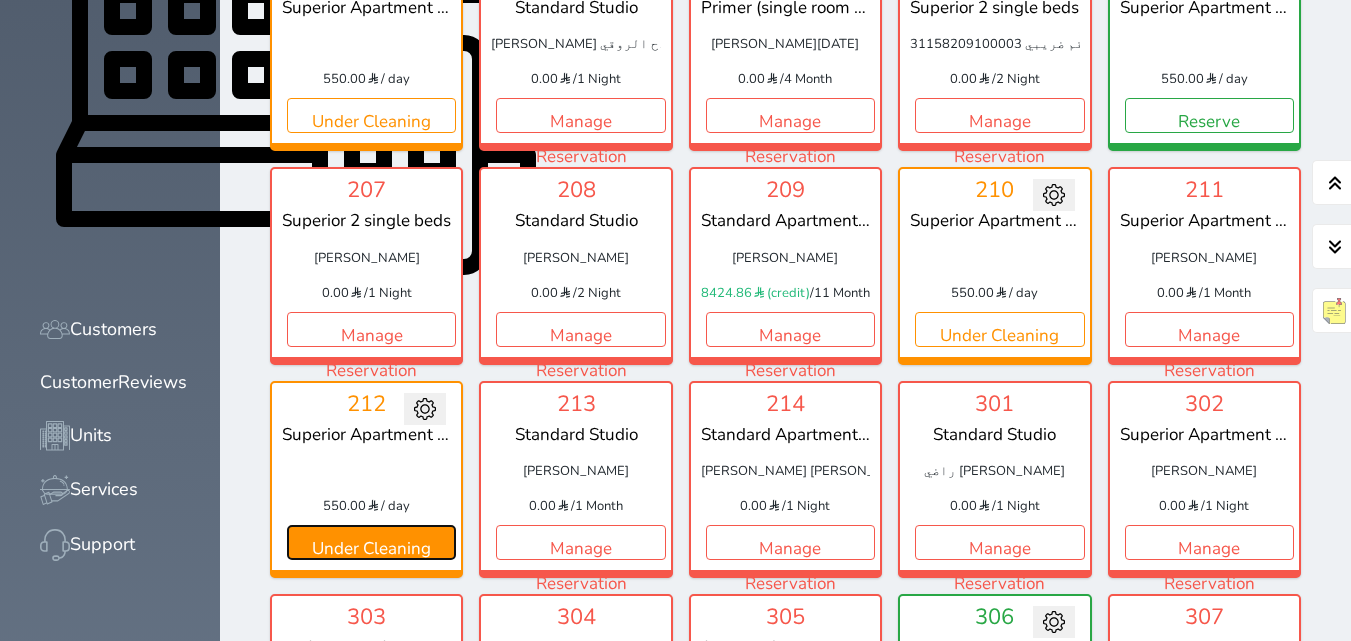 click on "Under Cleaning" at bounding box center [371, 542] 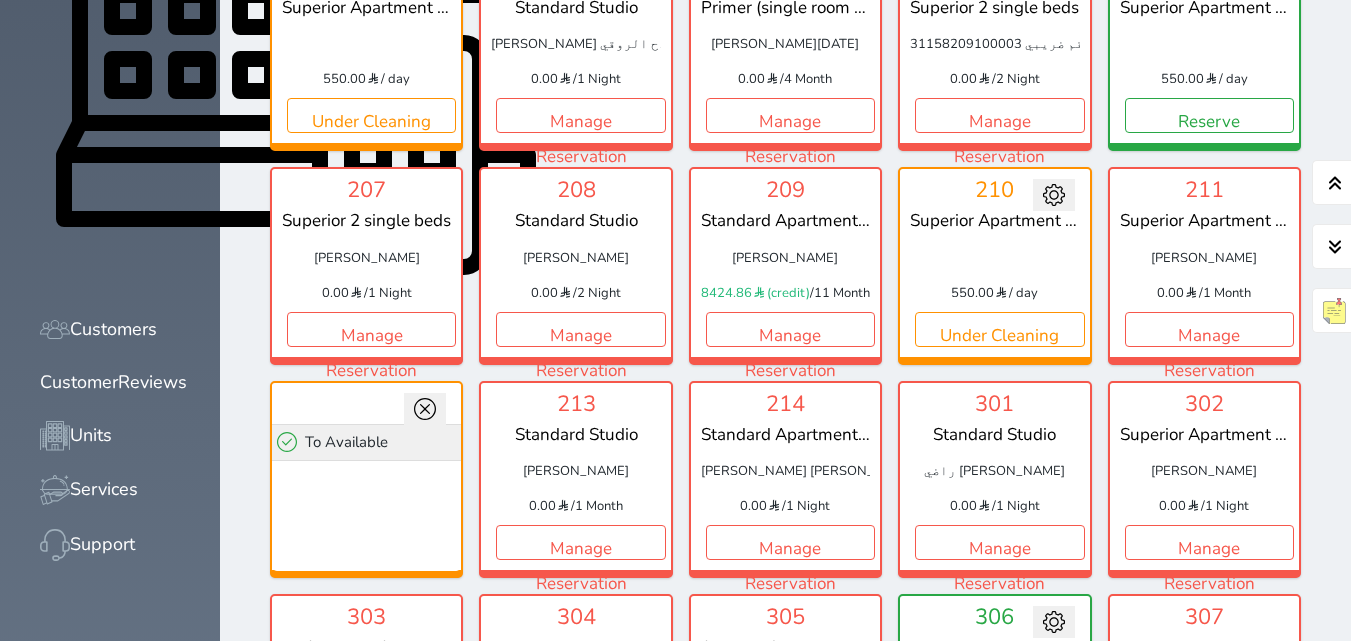 click 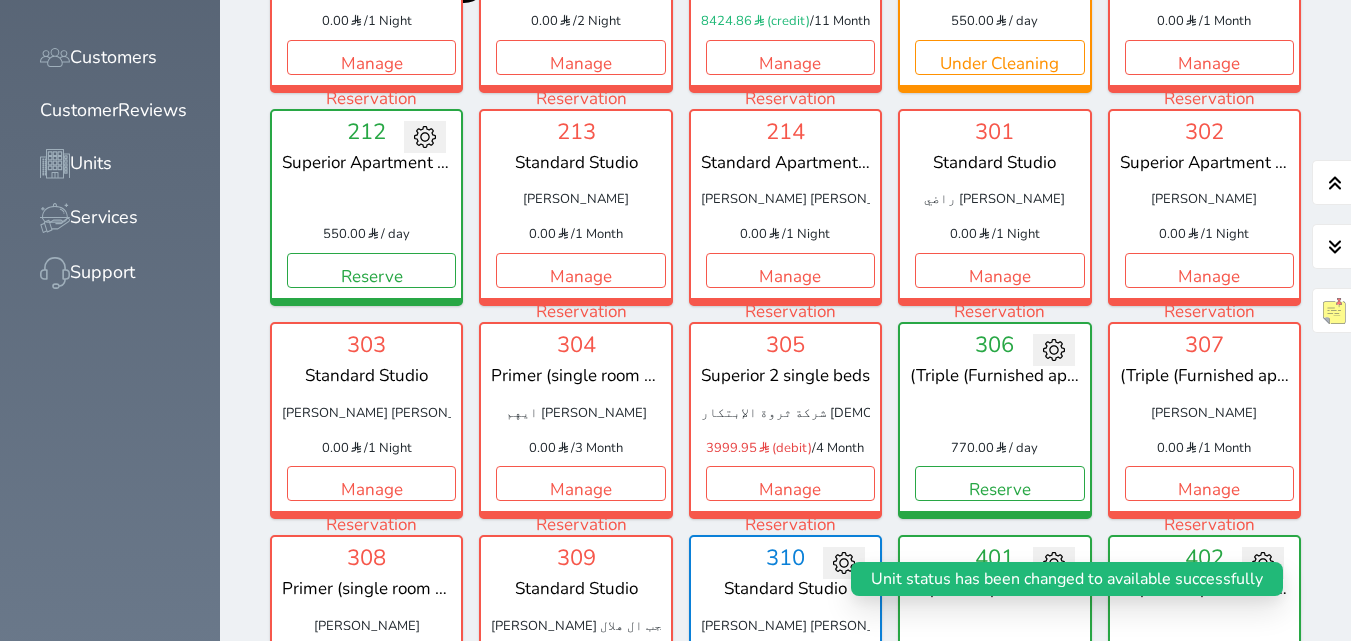 scroll, scrollTop: 1127, scrollLeft: 0, axis: vertical 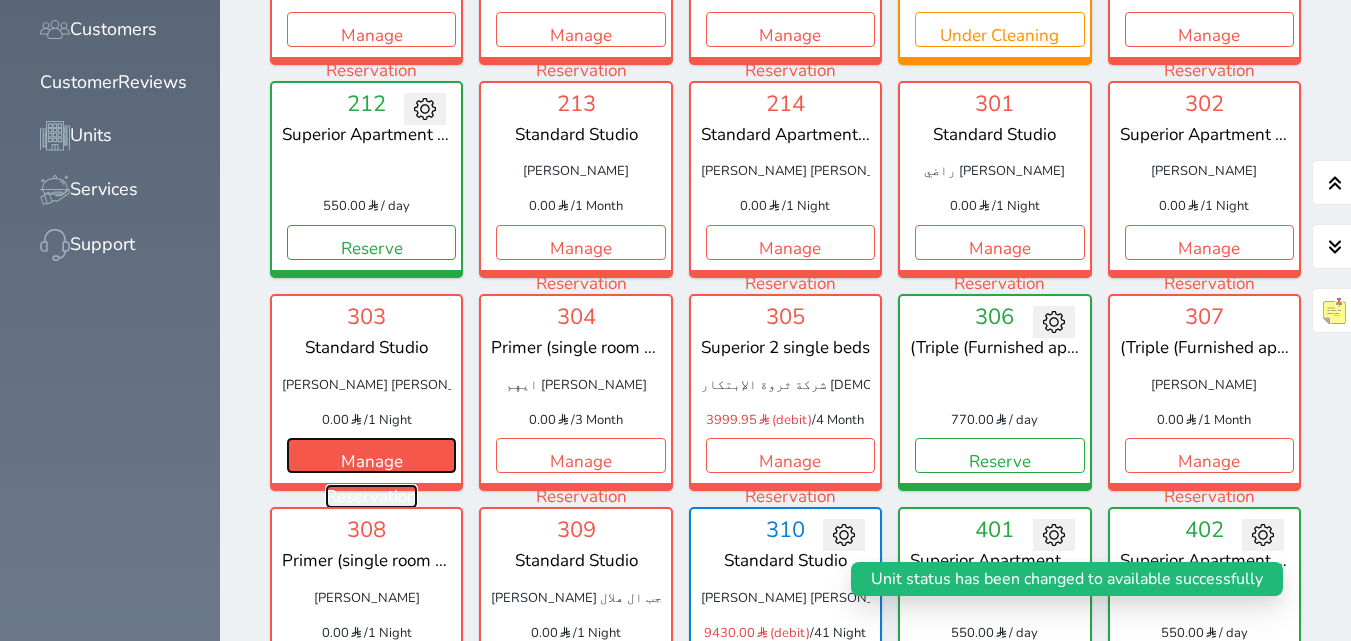 click on "Manage Reservation" at bounding box center [371, 455] 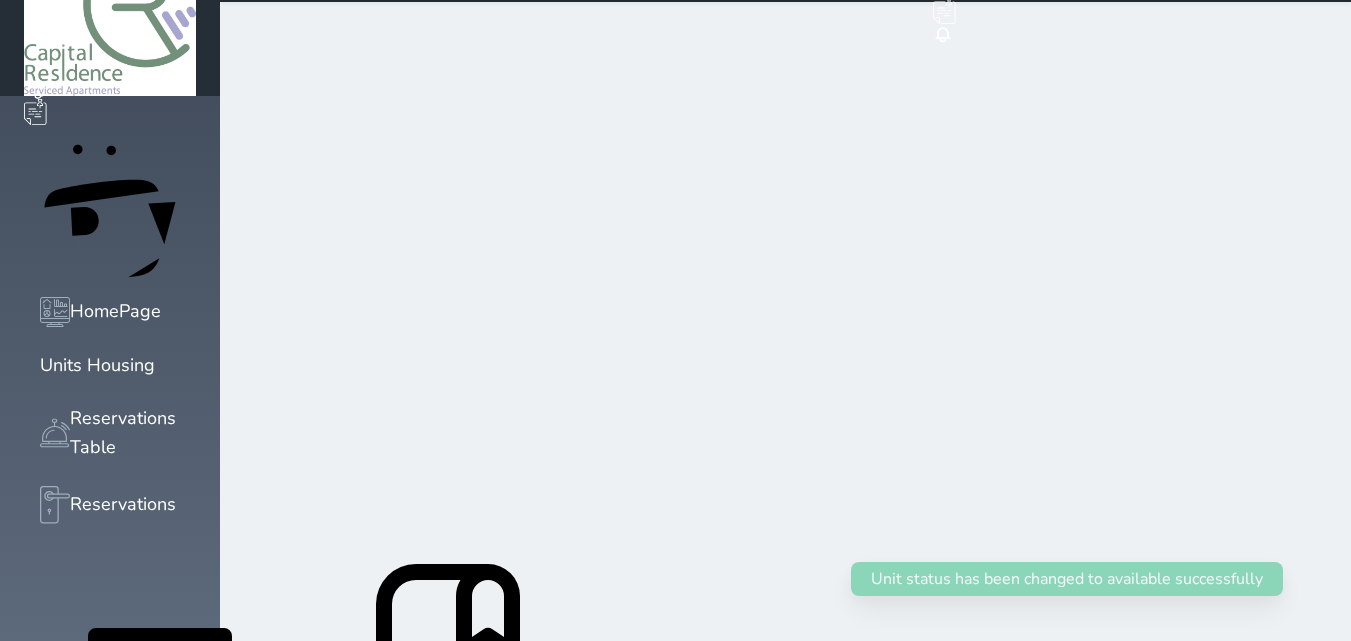 scroll, scrollTop: 0, scrollLeft: 0, axis: both 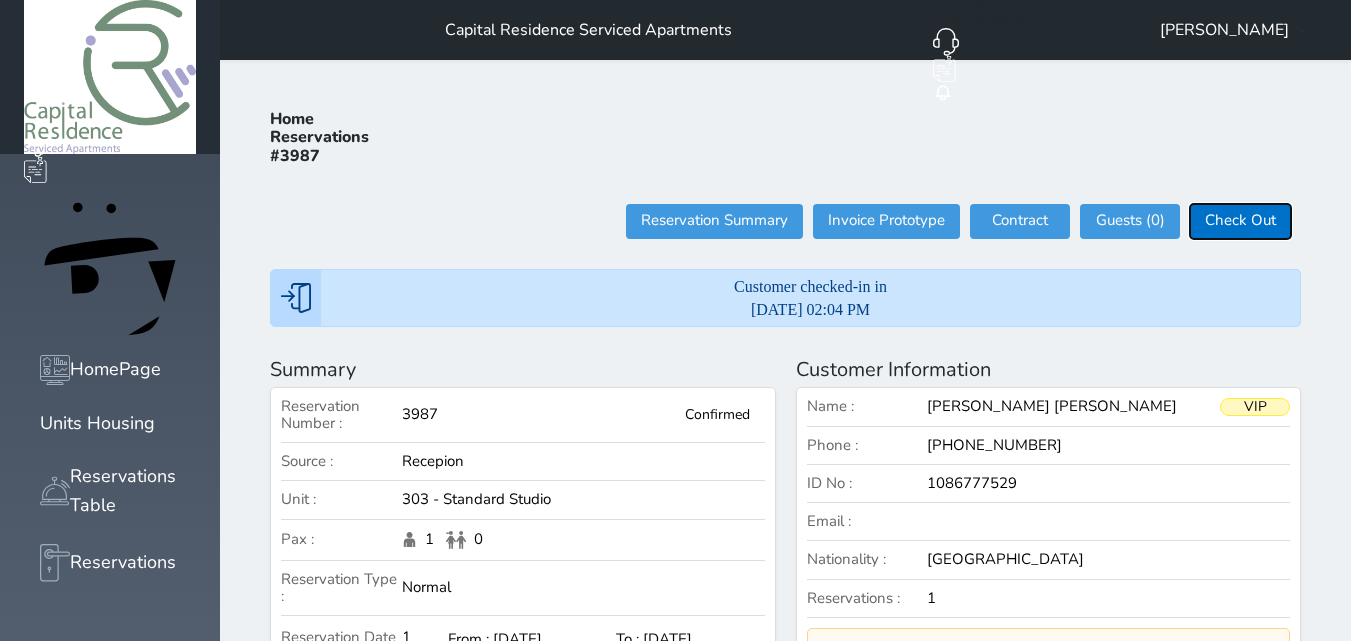click on "Check Out" at bounding box center [1240, 221] 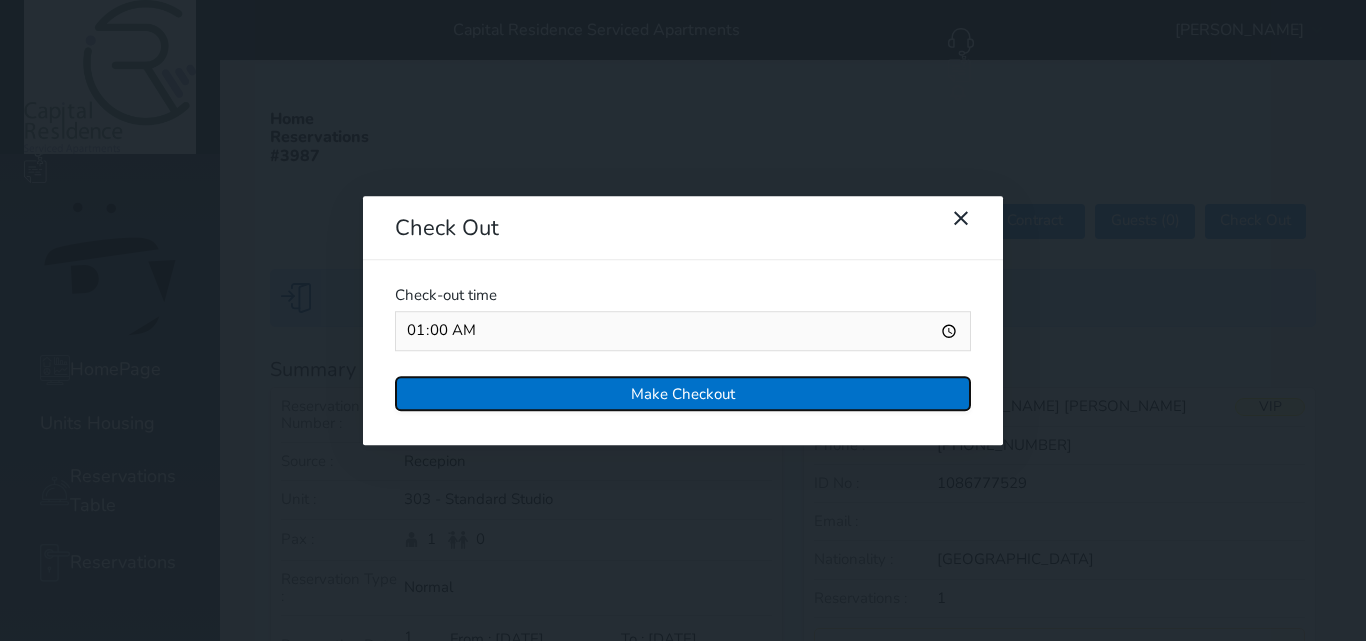 click on "Make Checkout" at bounding box center (683, 393) 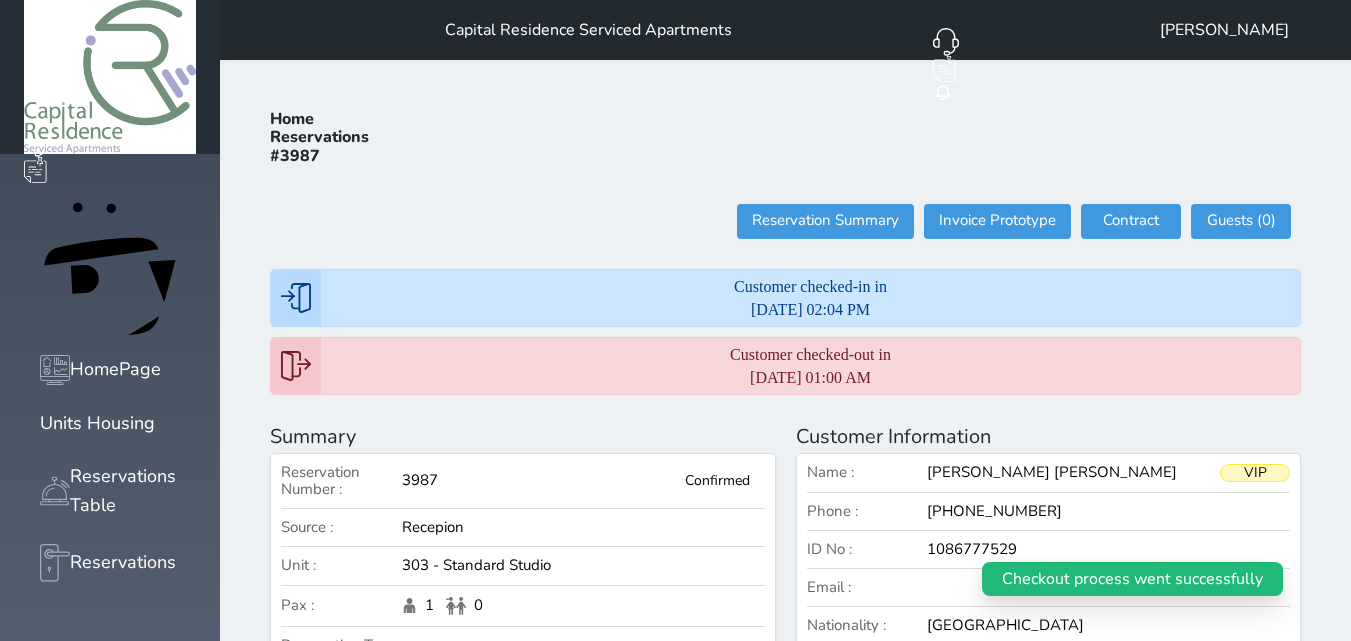 click on "New Group Booking   New Booking             HomePage     Units Housing     Reservations Table     Reservations     POS       Customers     CustomerReviews     Units     Services         Support" at bounding box center (110, 956) 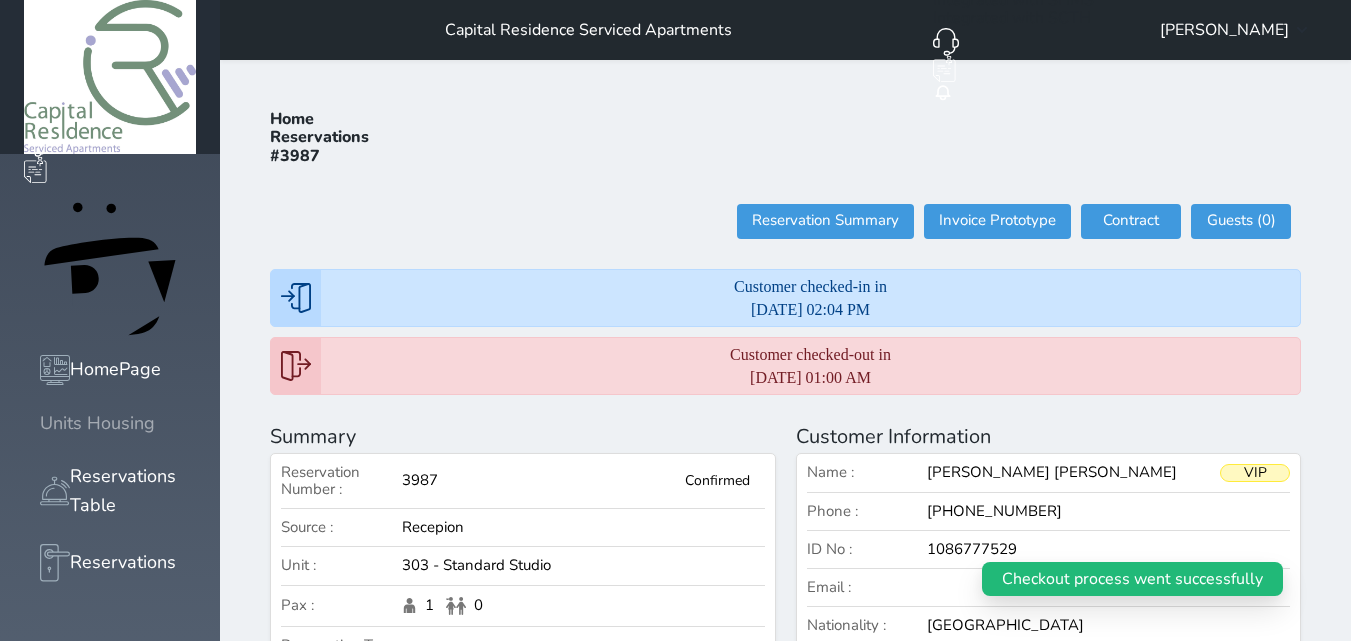 click at bounding box center (40, 423) 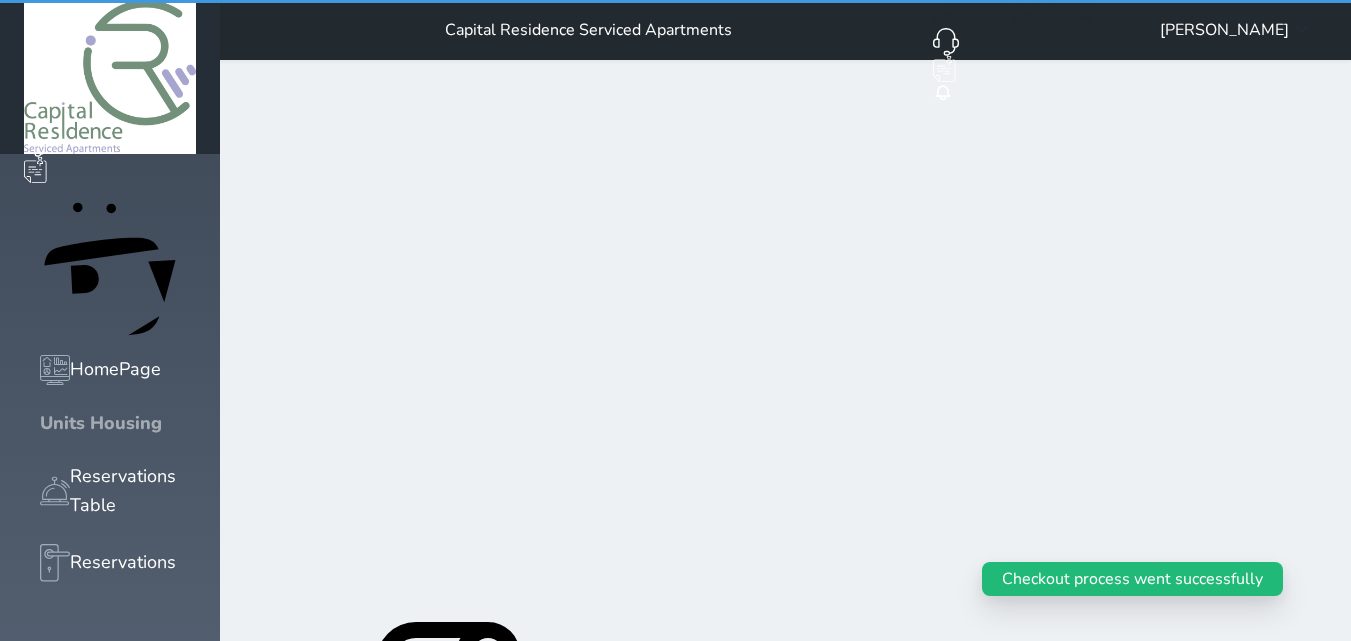 click at bounding box center (40, 423) 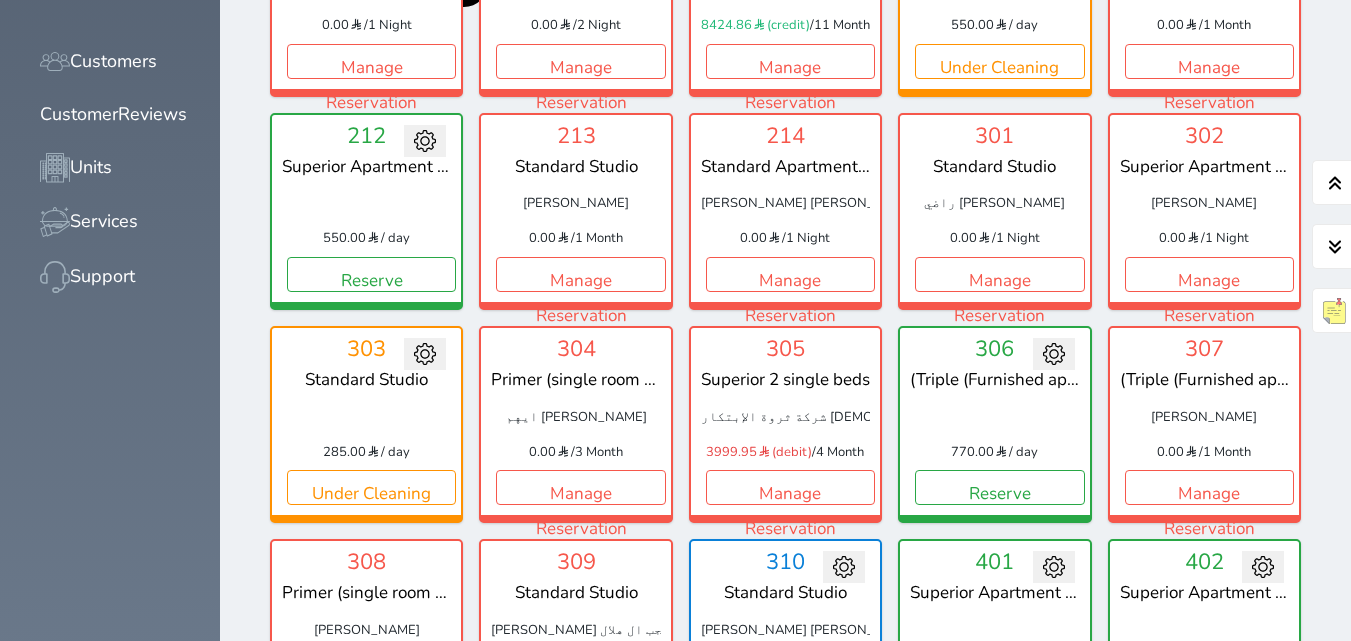scroll, scrollTop: 1060, scrollLeft: 0, axis: vertical 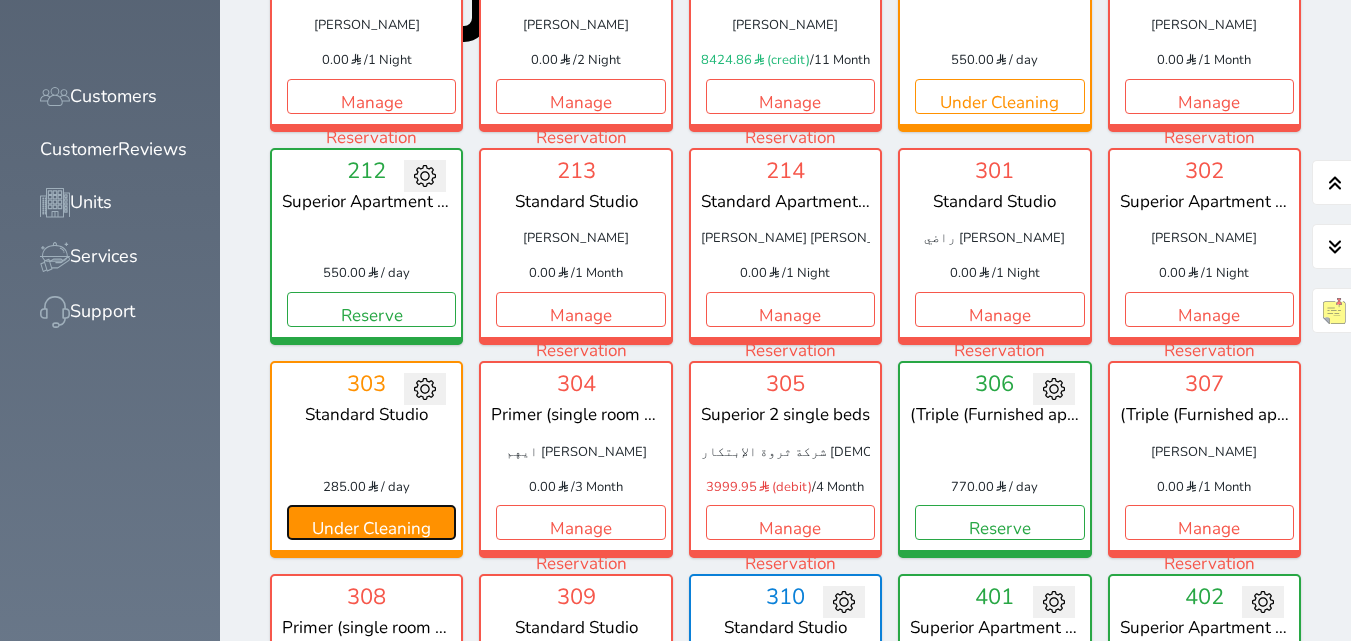 click on "Under Cleaning" at bounding box center [371, 522] 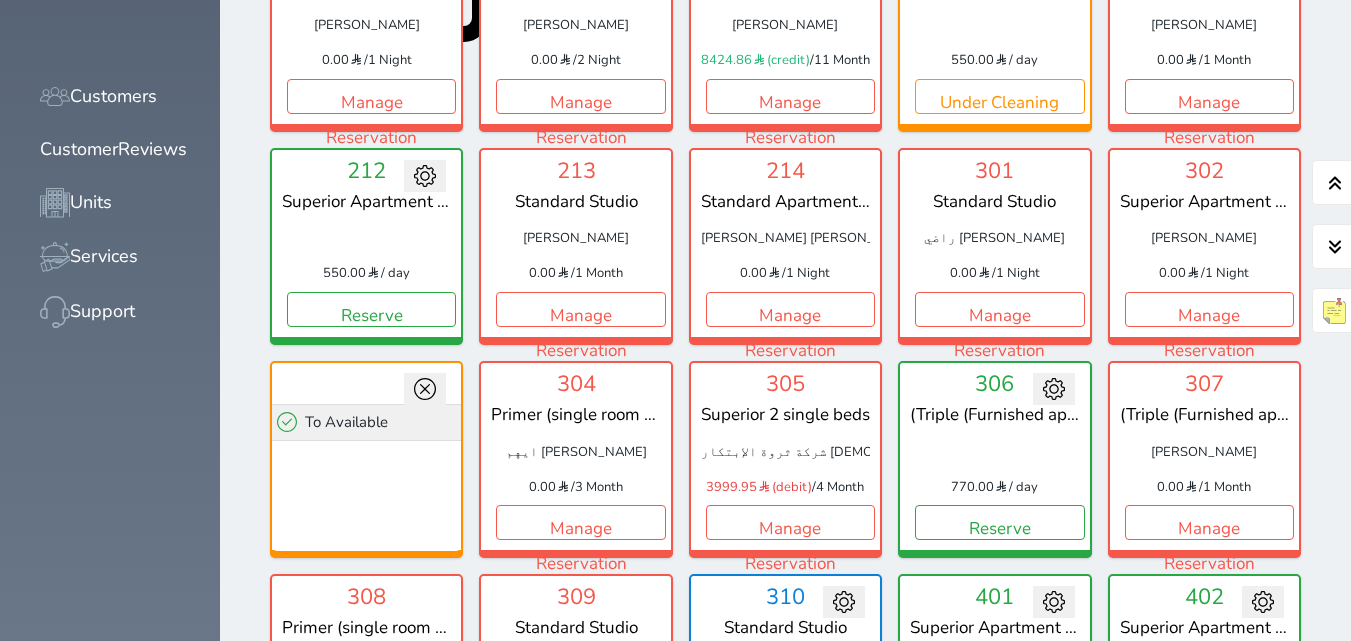 click 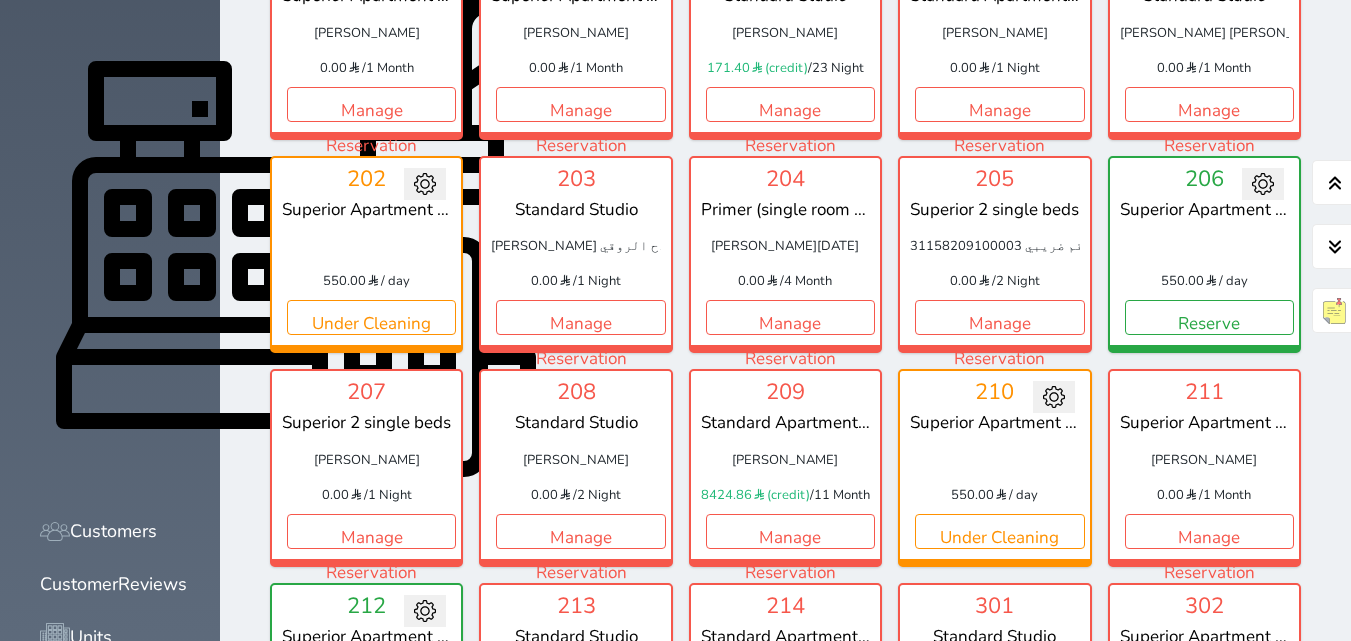scroll, scrollTop: 660, scrollLeft: 0, axis: vertical 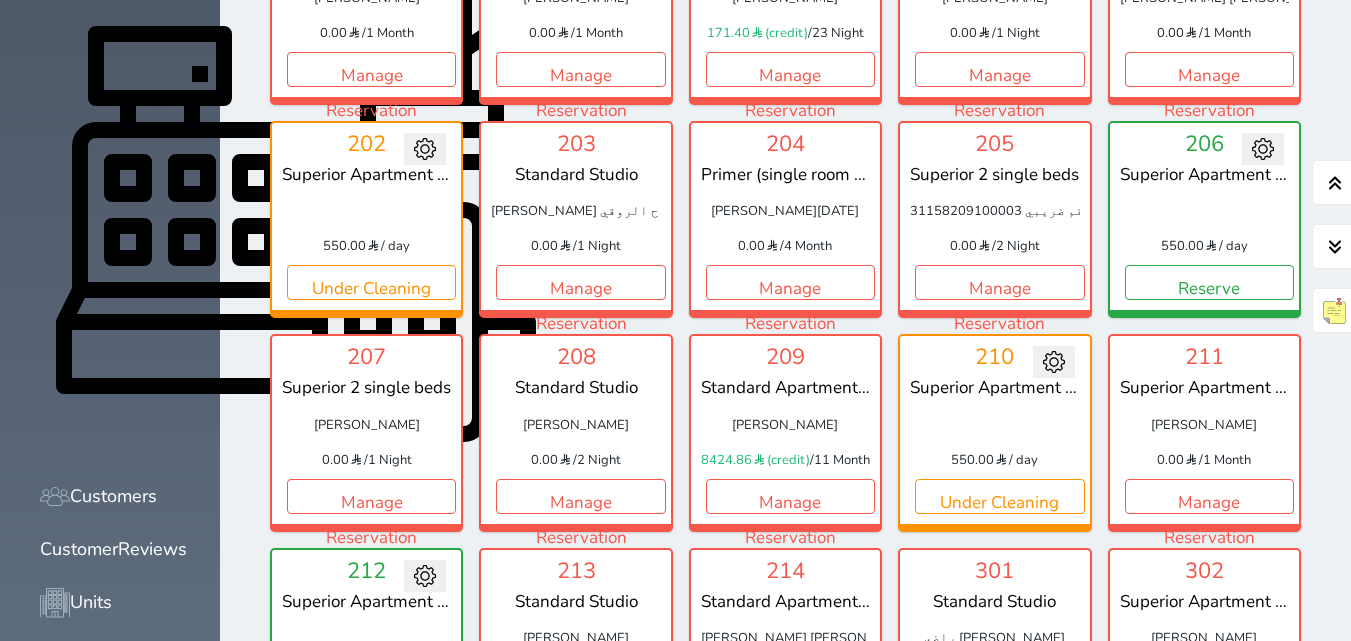 click on "Manage Reservation" at bounding box center (790, 709) 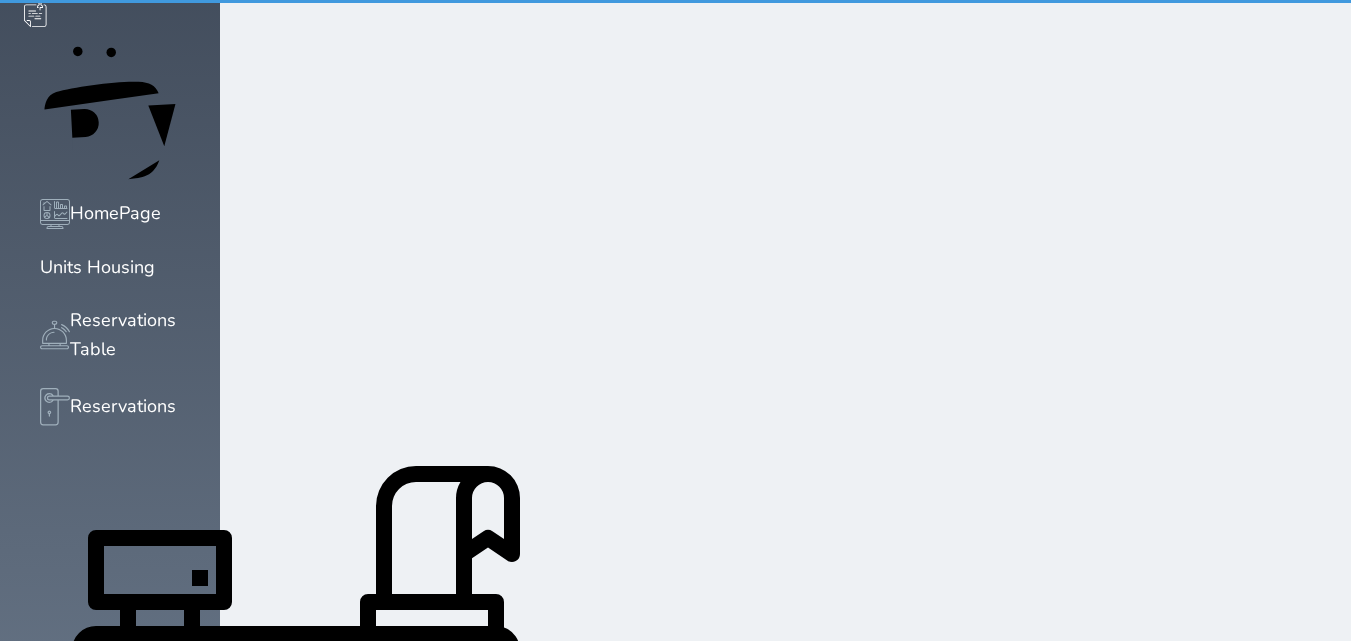 scroll, scrollTop: 0, scrollLeft: 0, axis: both 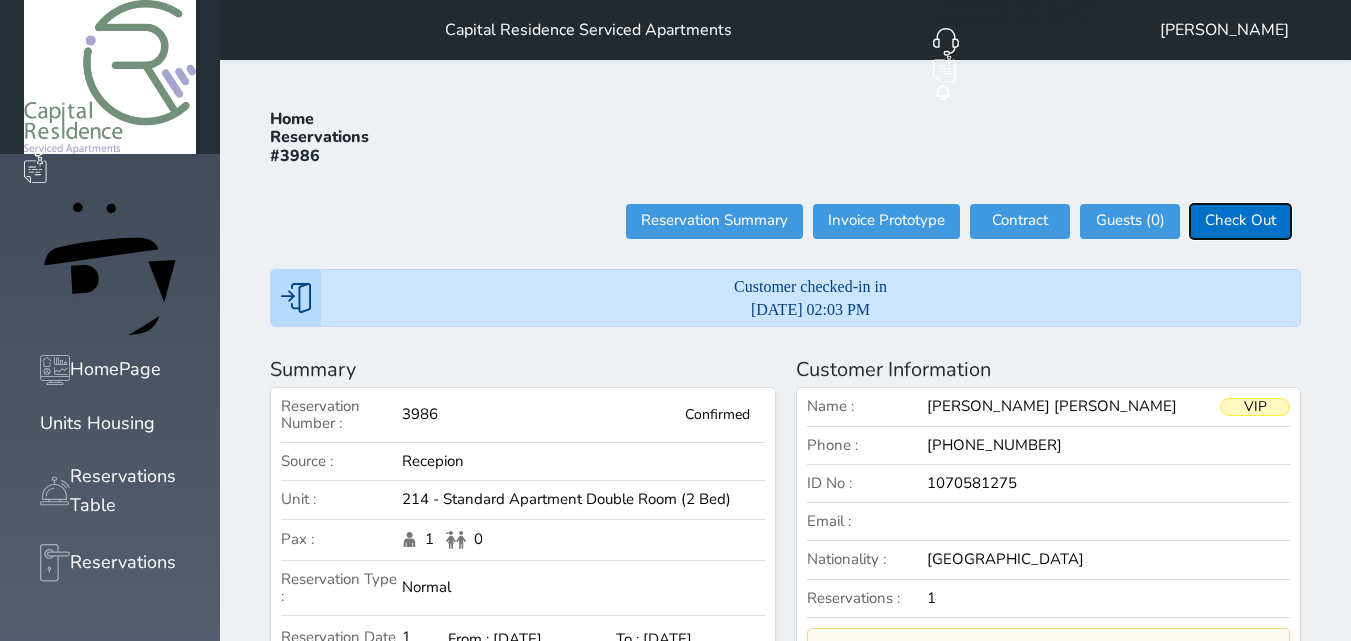 click on "Check Out" at bounding box center [1240, 221] 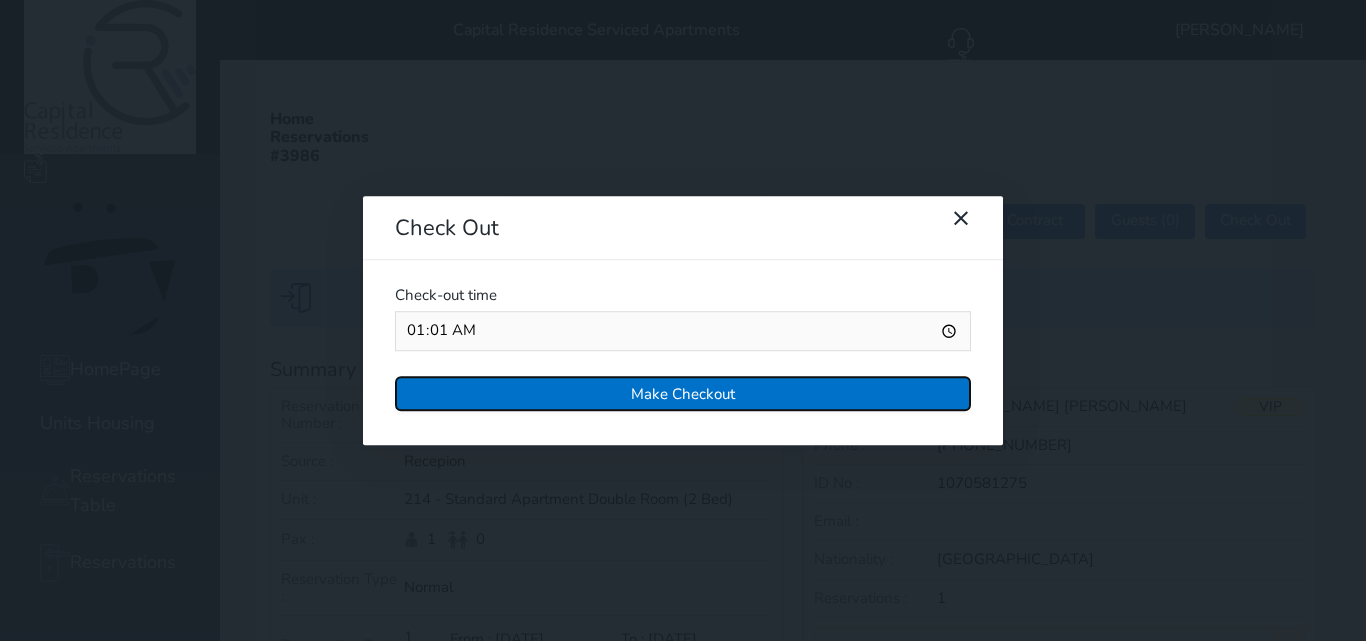 click on "Make Checkout" at bounding box center (683, 393) 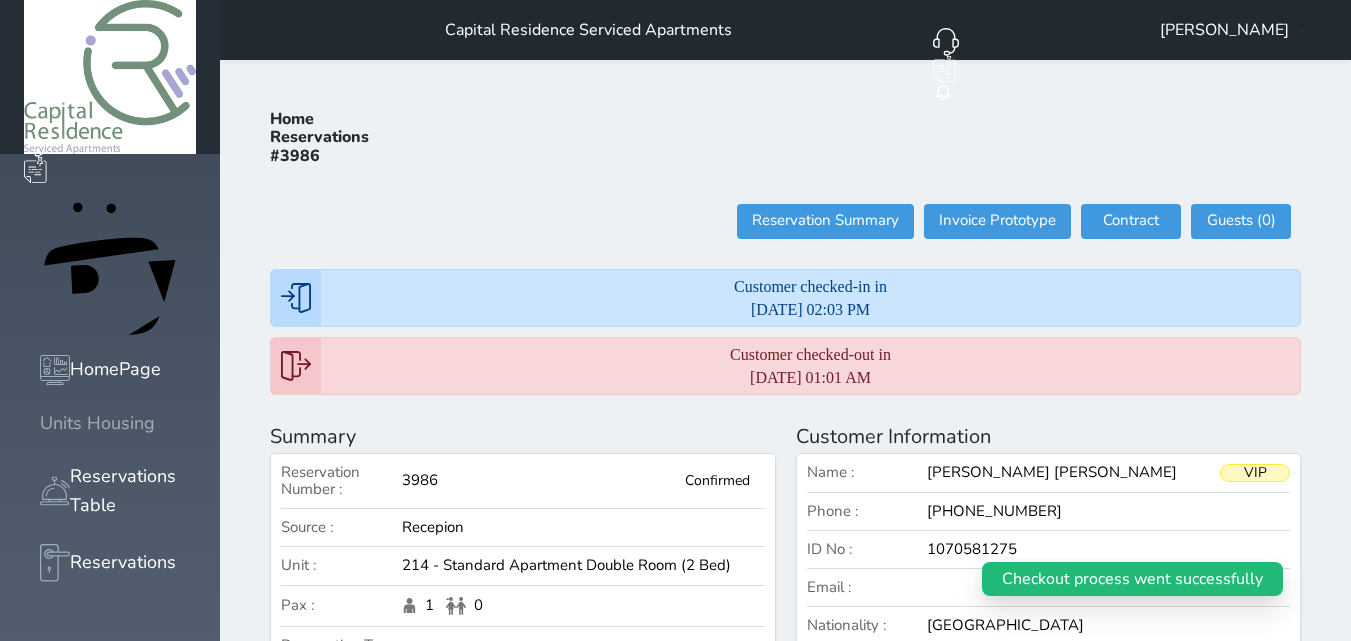 click on "Units Housing" at bounding box center (97, 423) 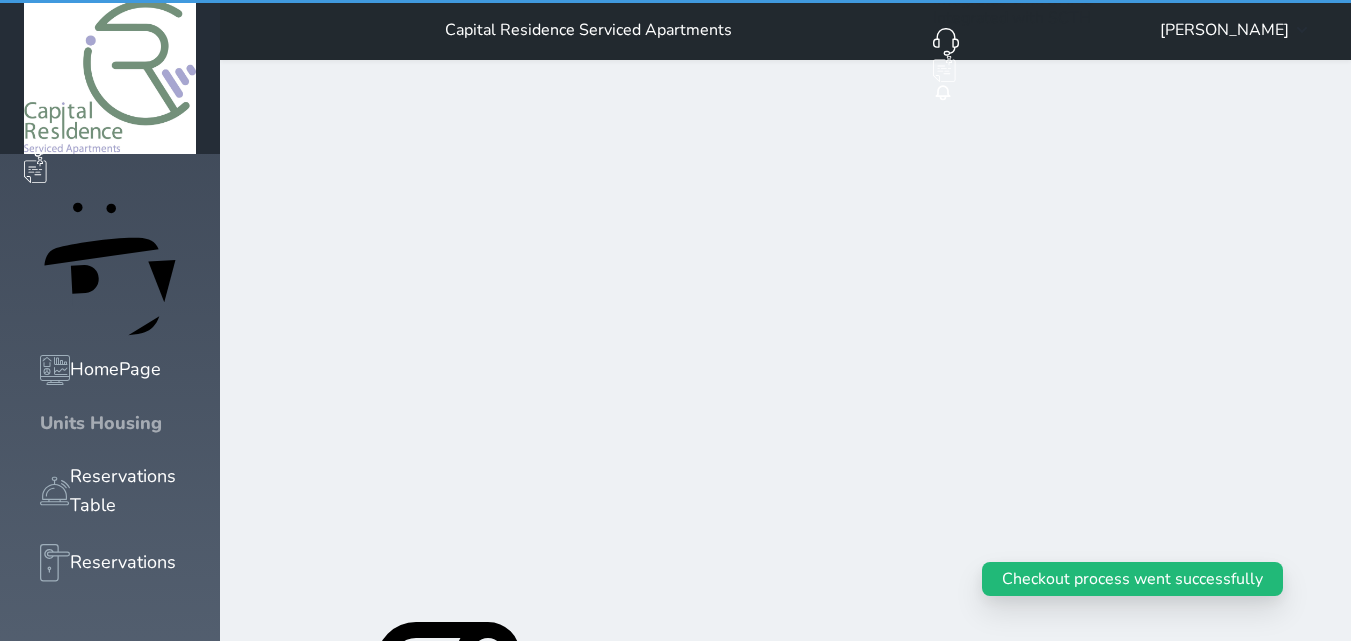click on "Units Housing" at bounding box center [101, 423] 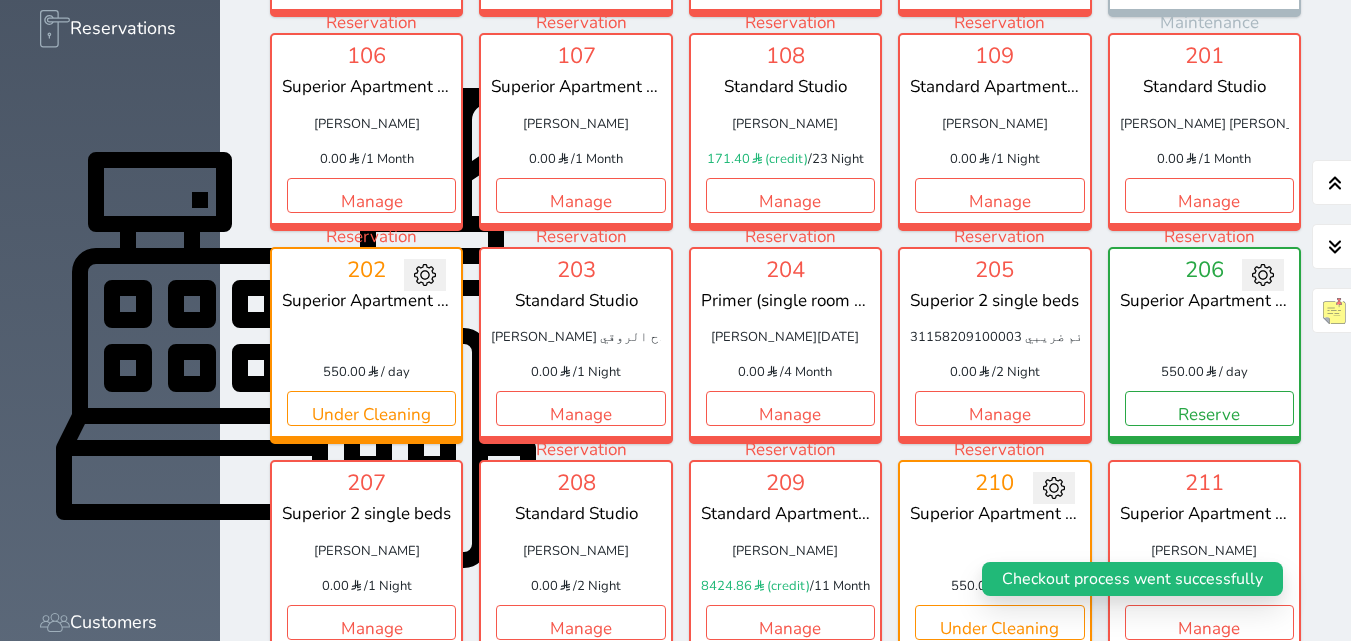 scroll, scrollTop: 560, scrollLeft: 0, axis: vertical 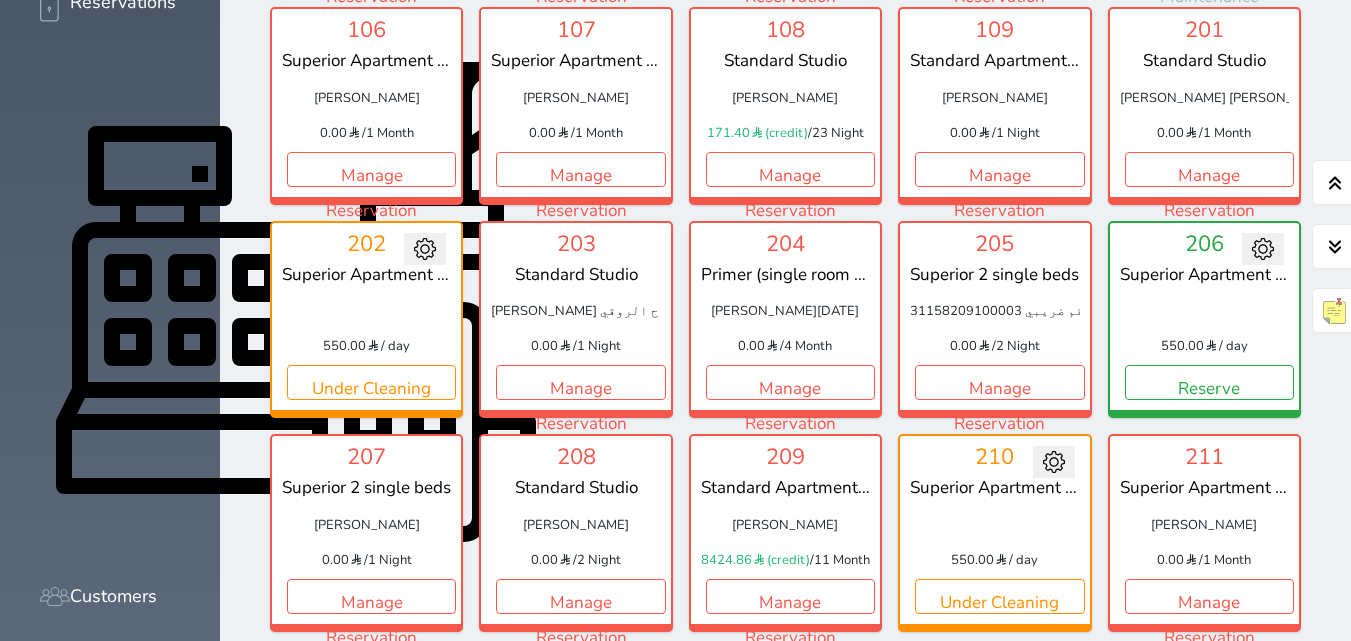 click 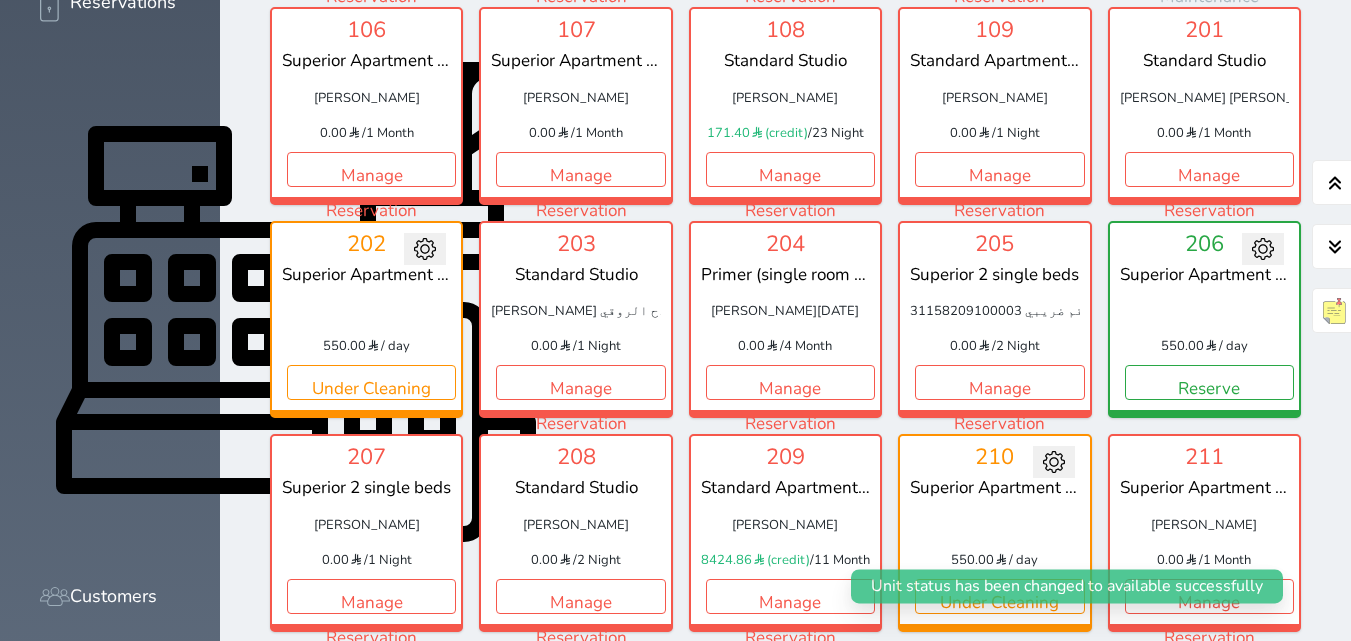 click 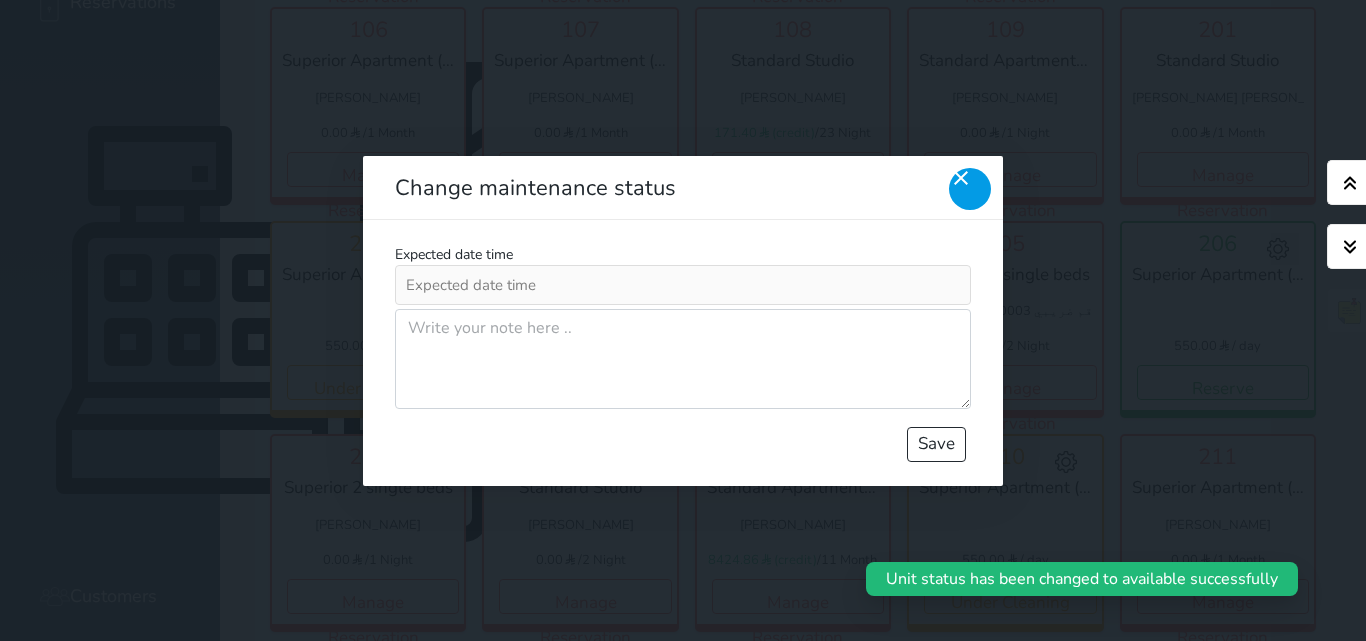 click 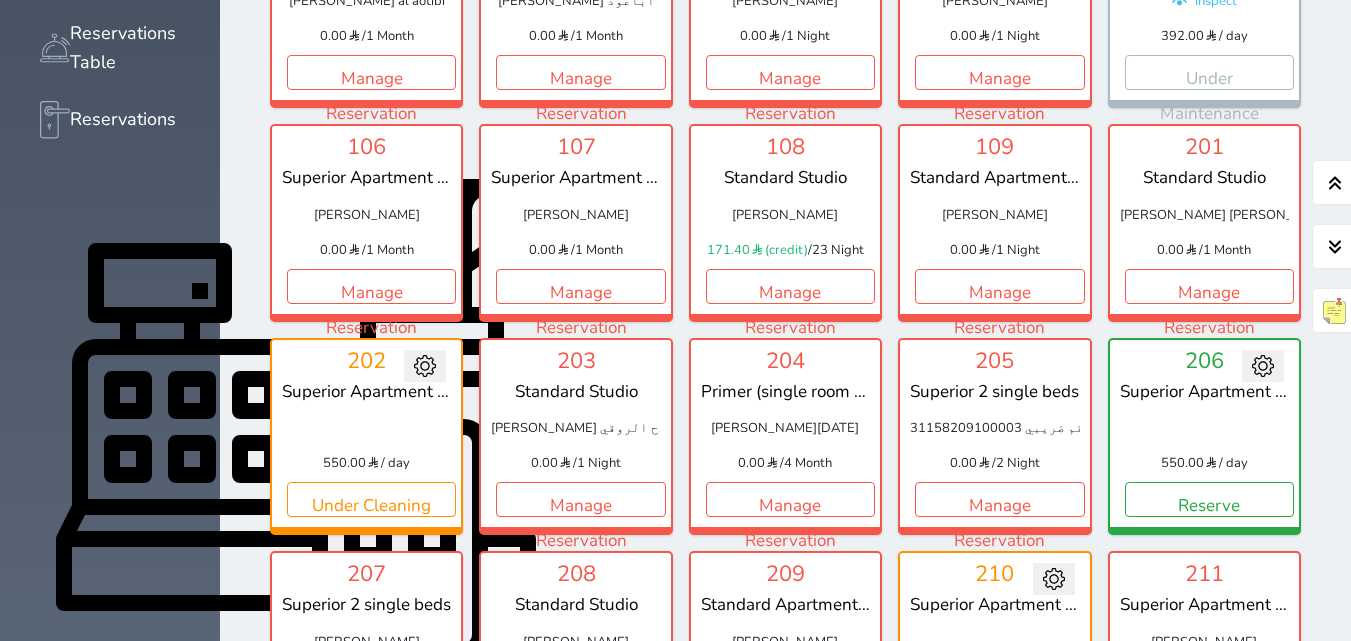 scroll, scrollTop: 400, scrollLeft: 0, axis: vertical 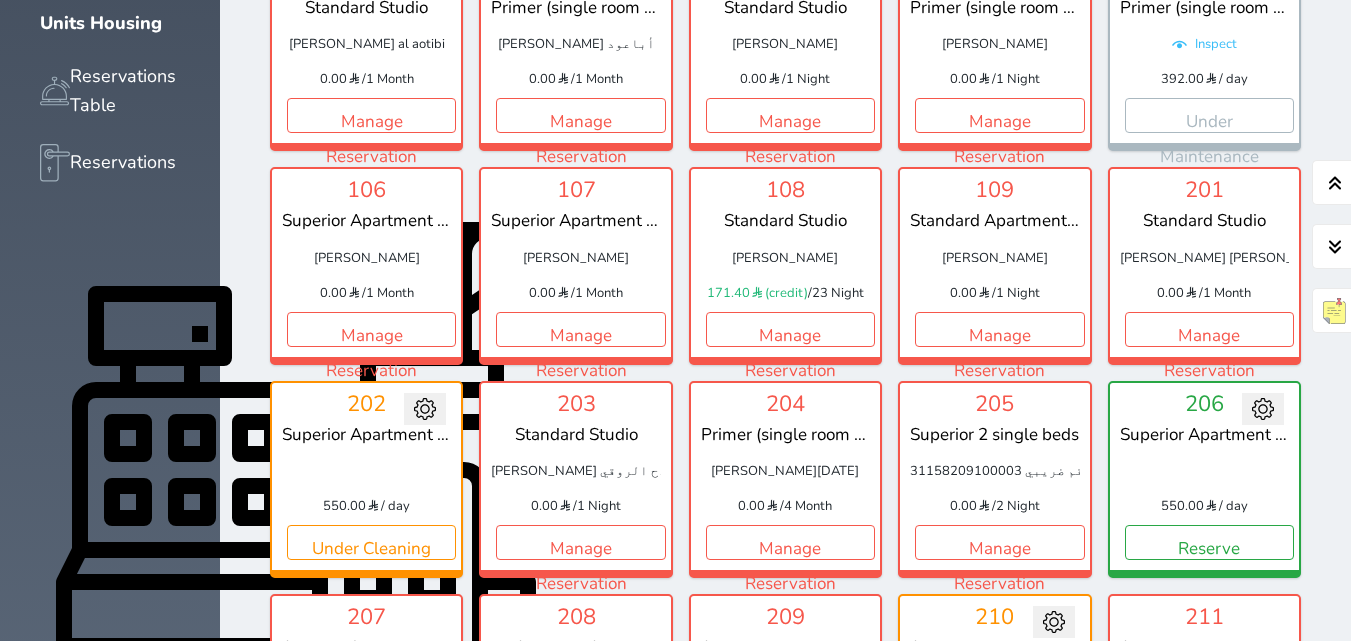 click at bounding box center [425, 409] 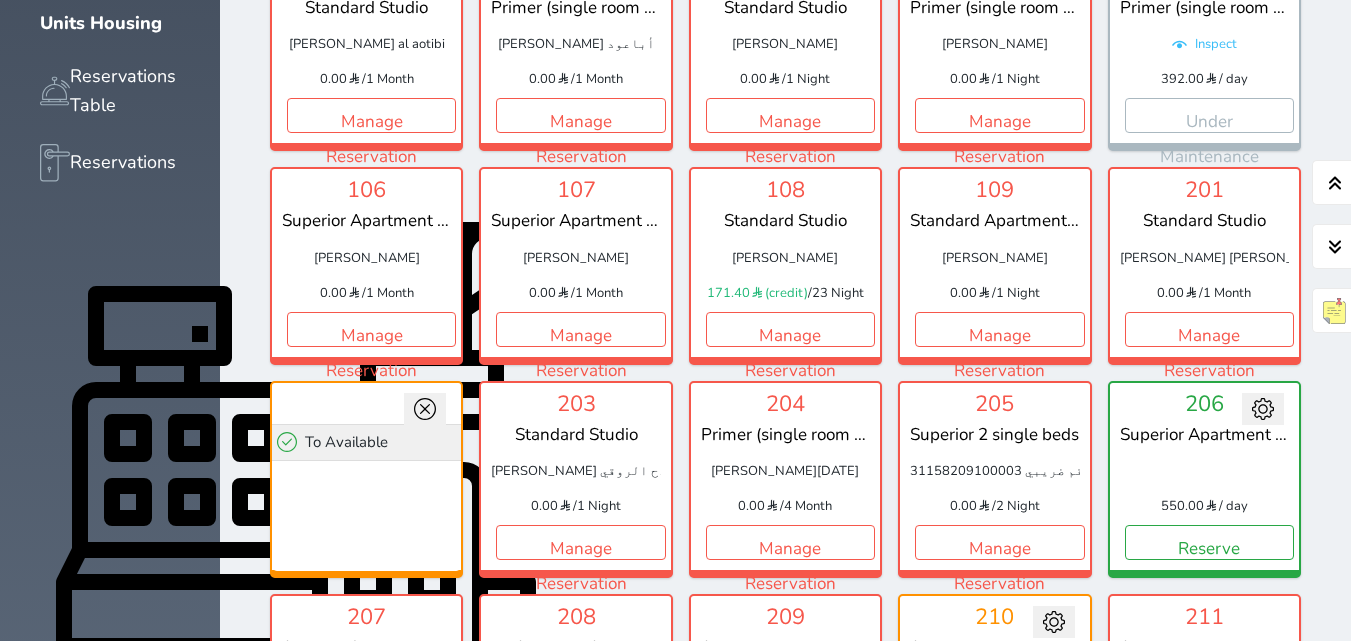 click 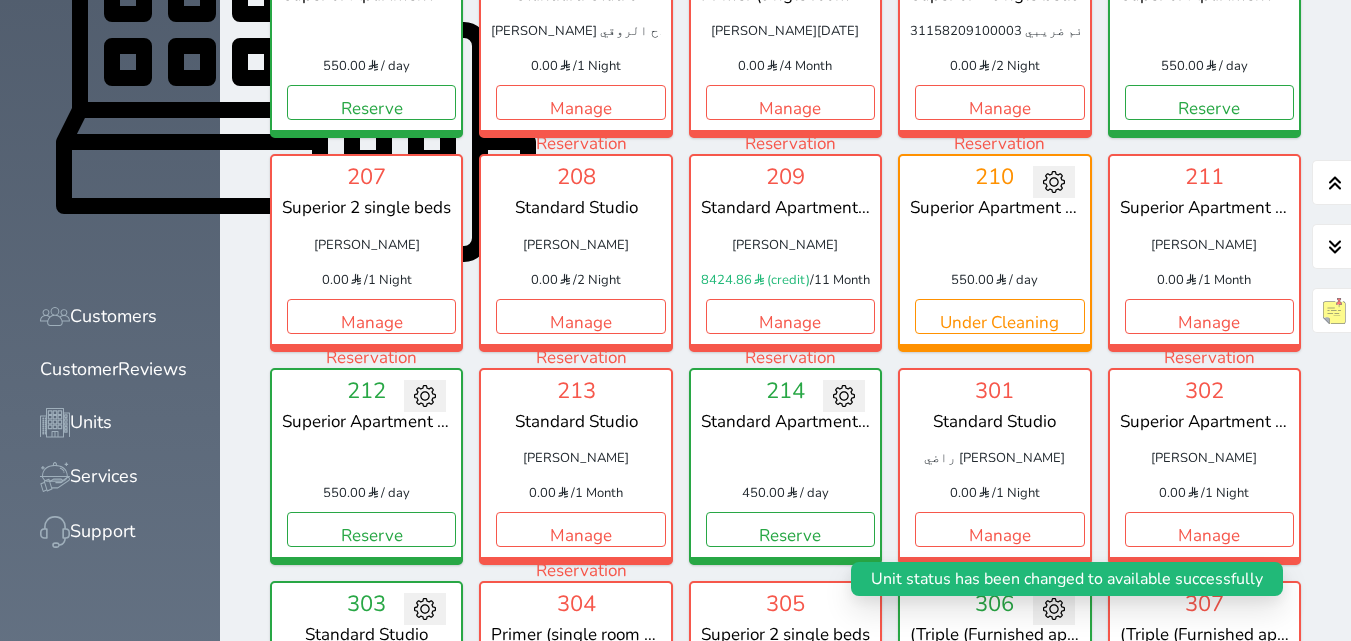 scroll, scrollTop: 900, scrollLeft: 0, axis: vertical 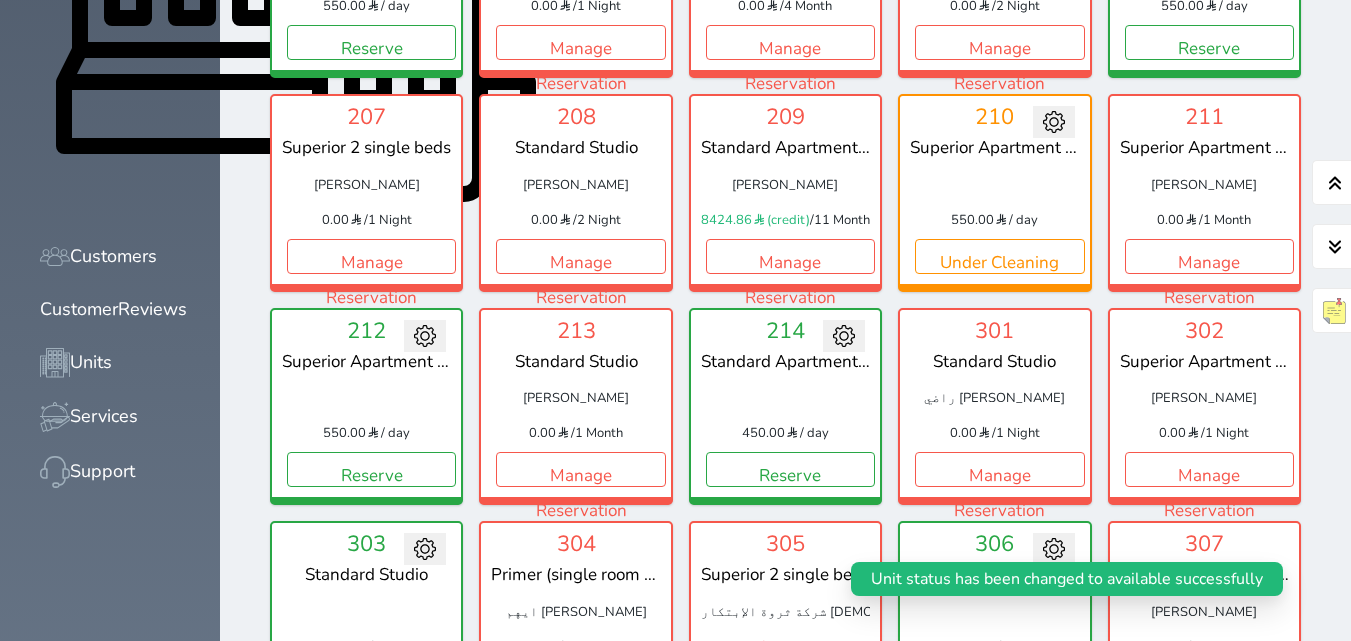 click 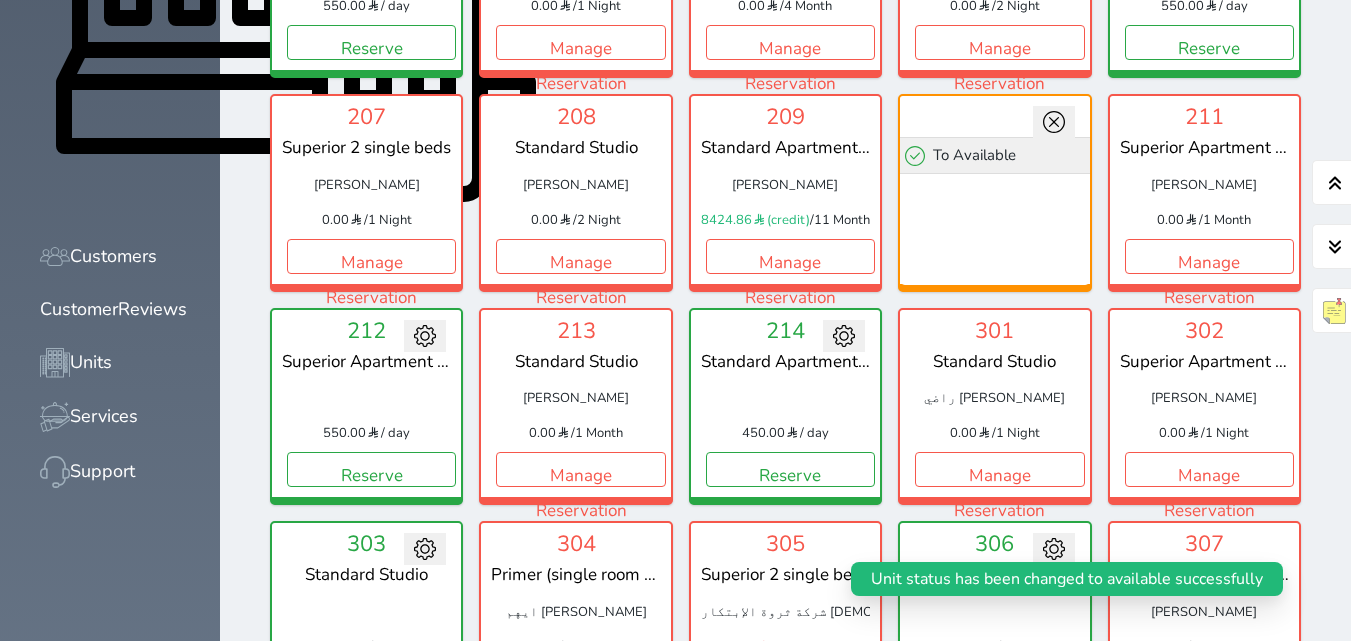 click 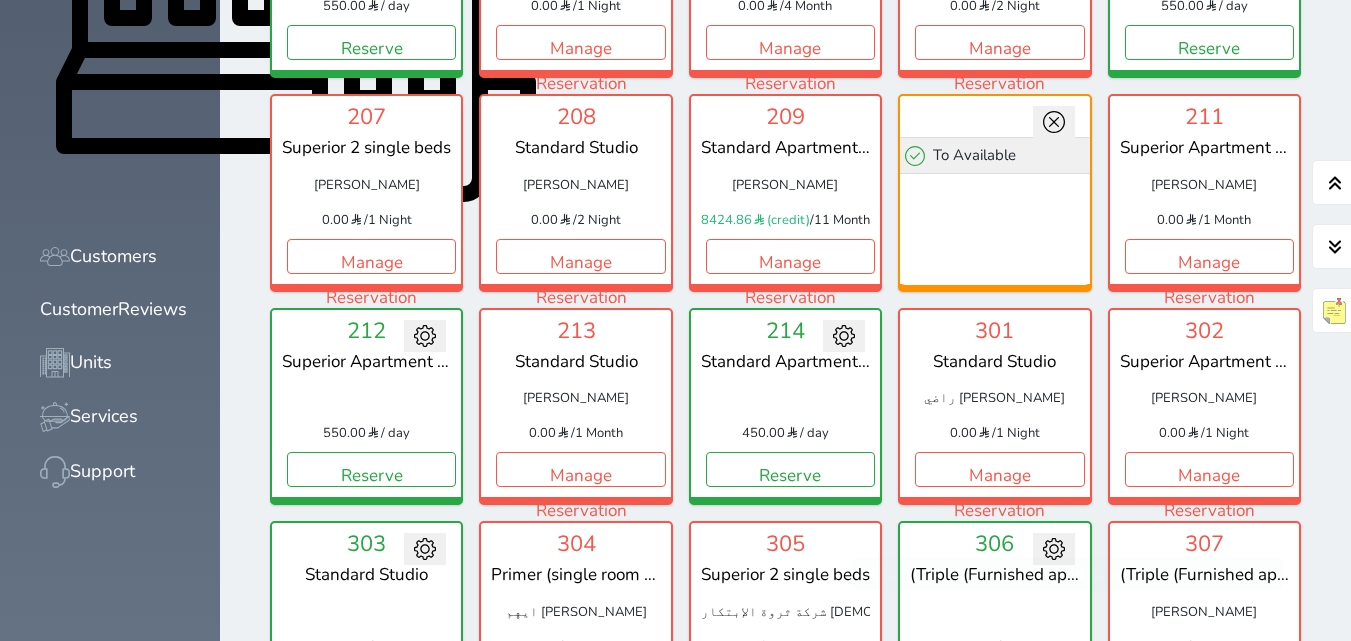 click 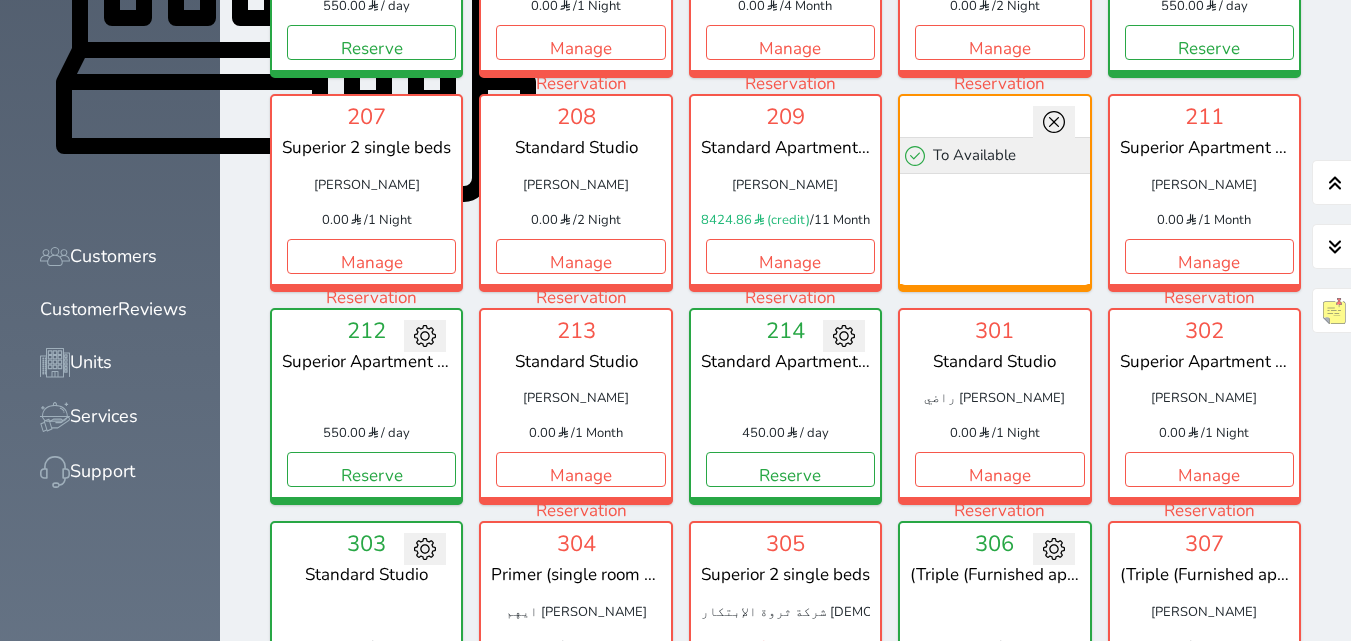 click on "To Available" at bounding box center (994, 155) 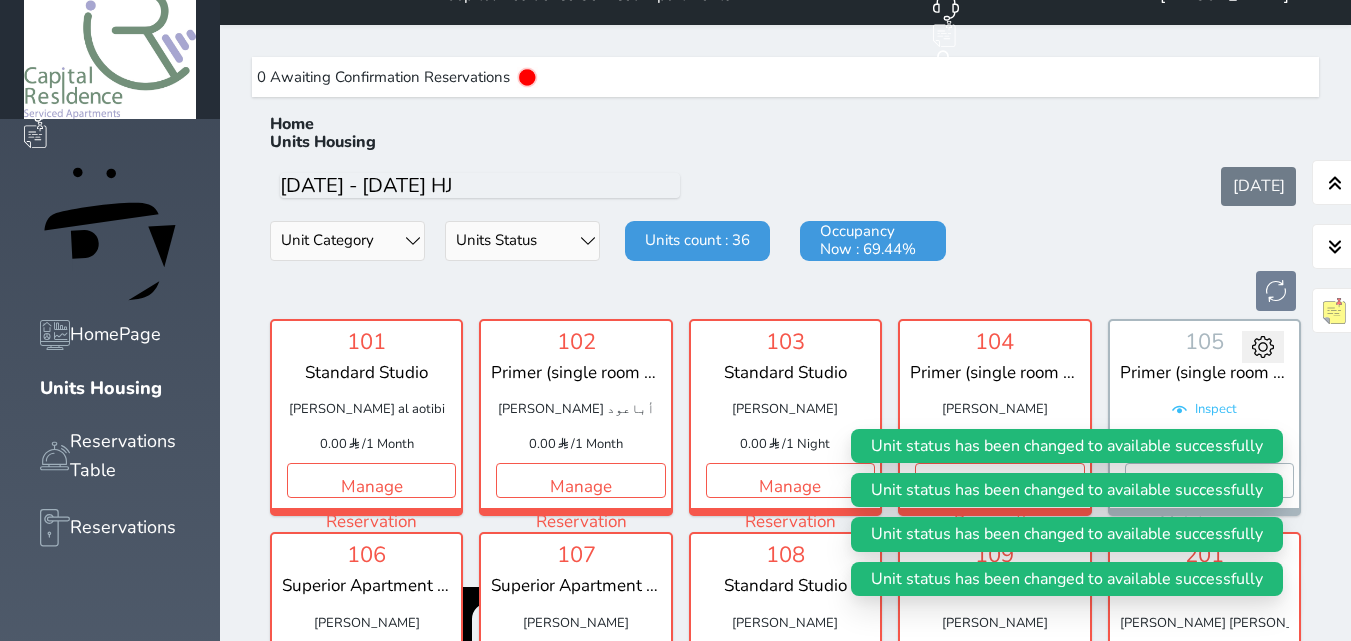 scroll, scrollTop: 0, scrollLeft: 0, axis: both 